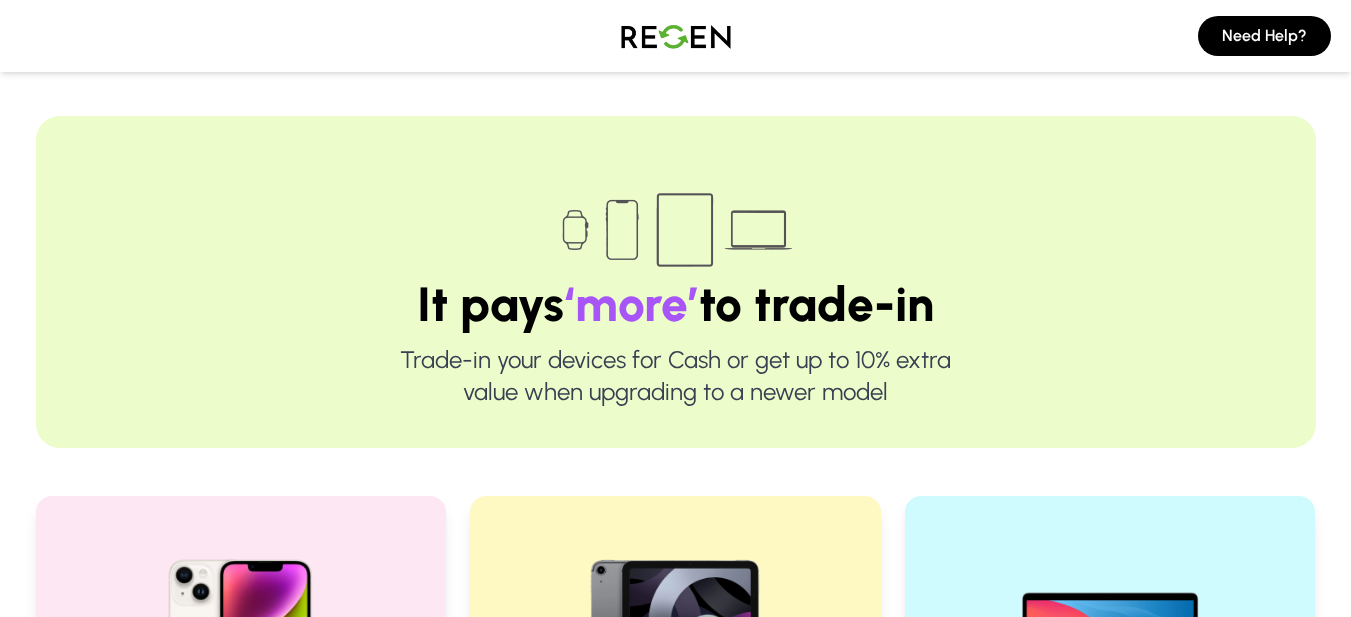 scroll, scrollTop: 545, scrollLeft: 0, axis: vertical 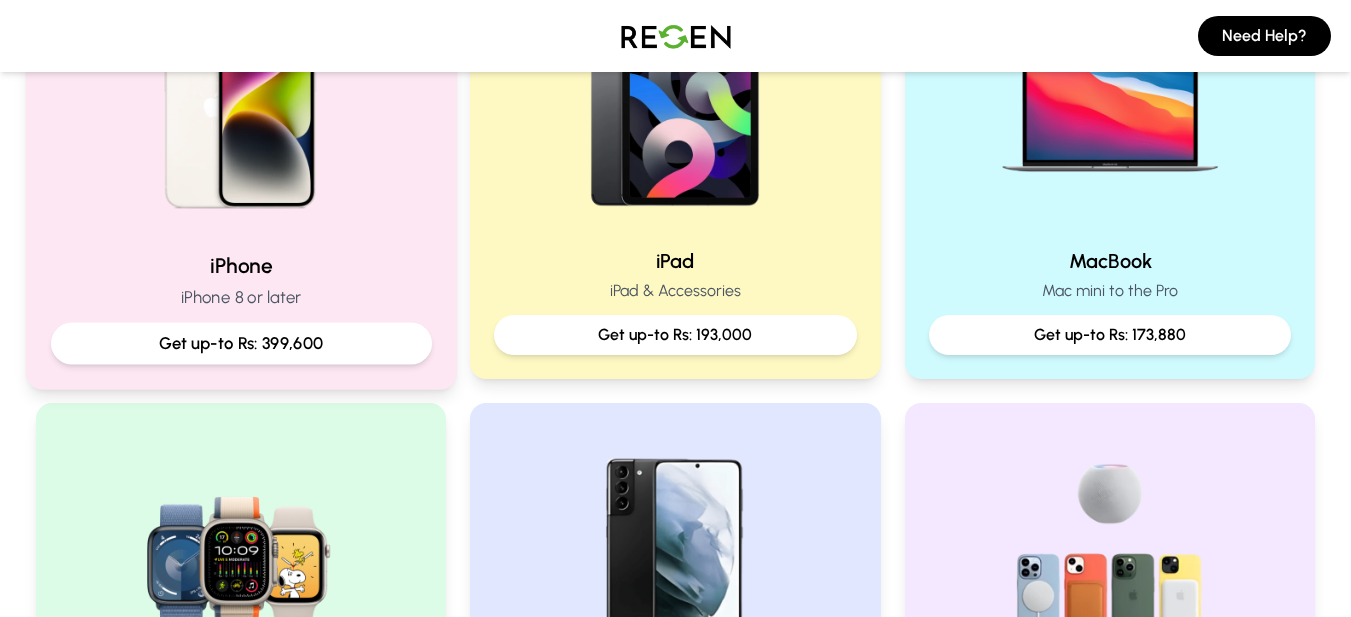 click on "Get up-to Rs: 399,600" at bounding box center [240, 343] 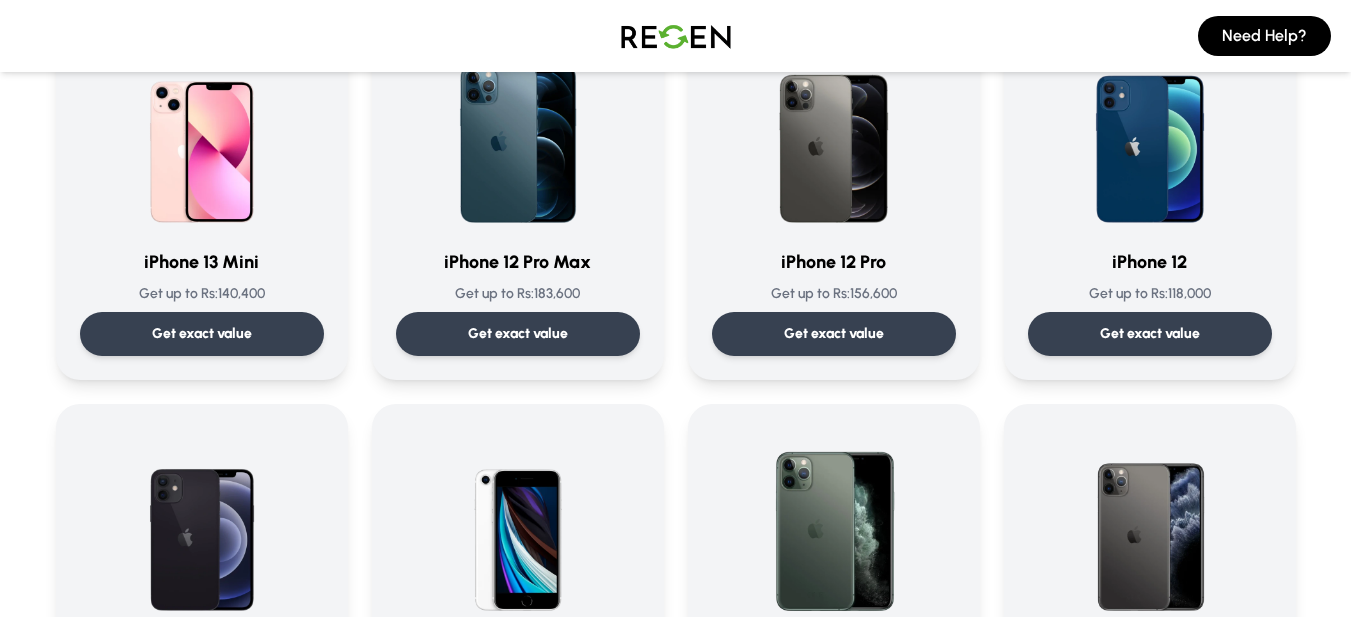 scroll, scrollTop: 1351, scrollLeft: 0, axis: vertical 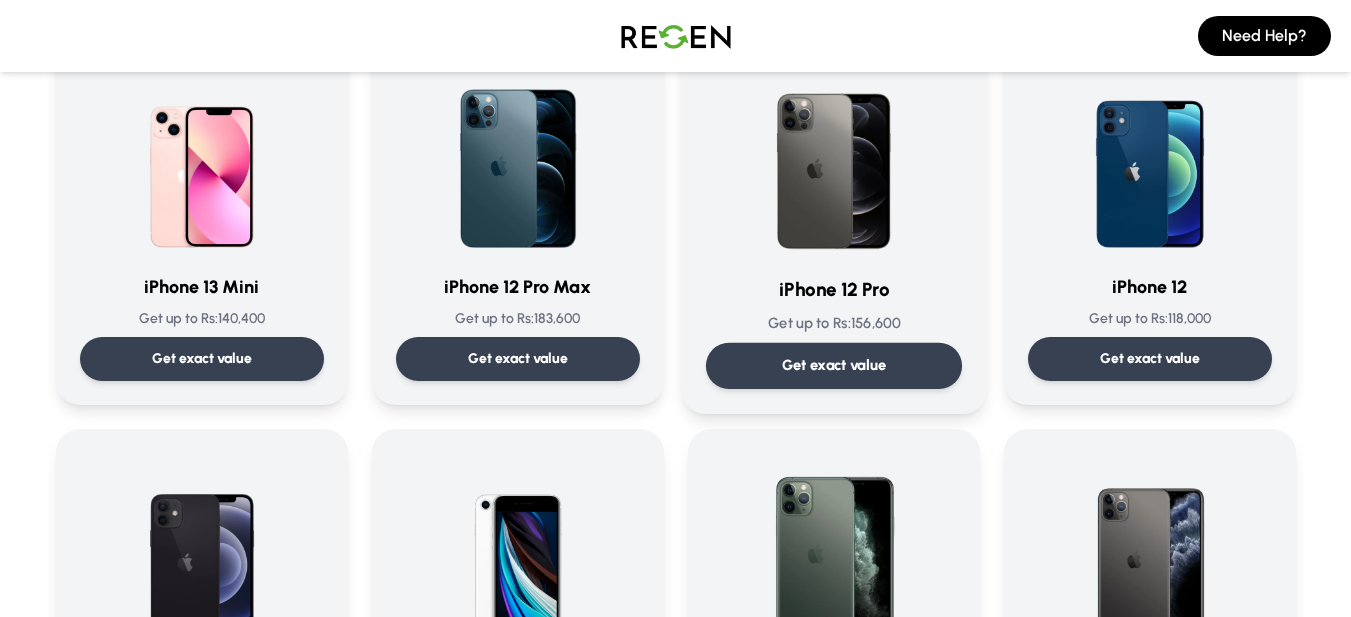 click at bounding box center (834, 158) 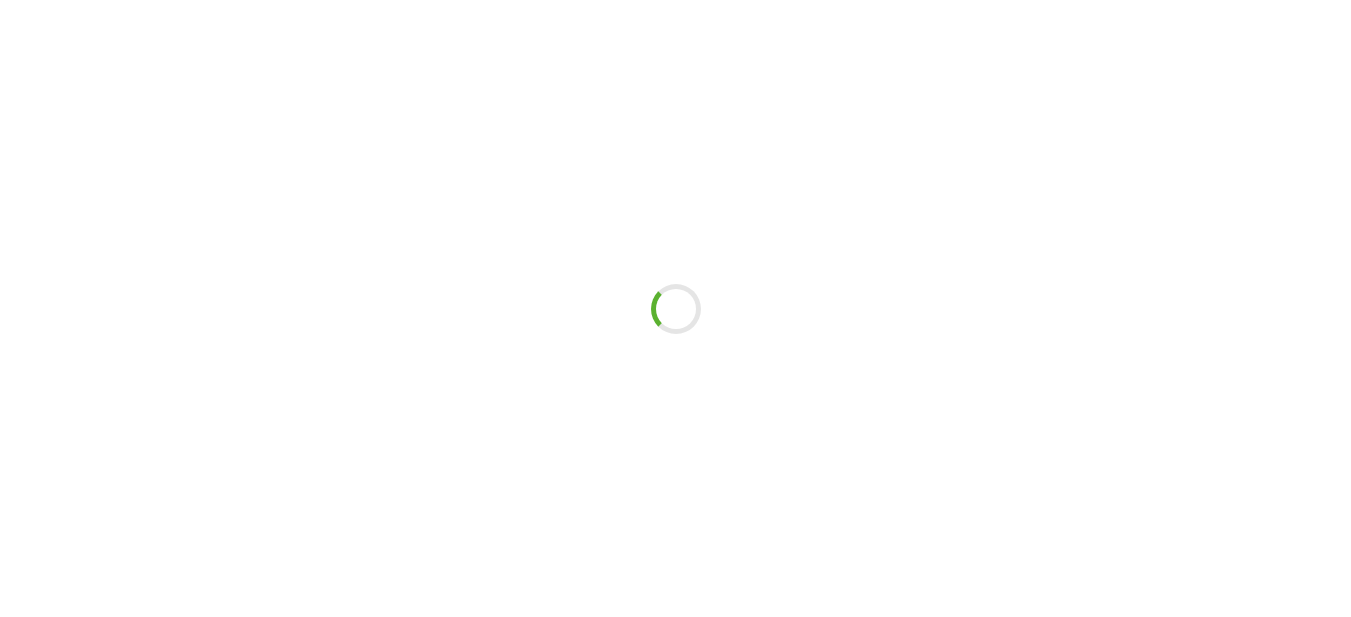 scroll, scrollTop: 0, scrollLeft: 0, axis: both 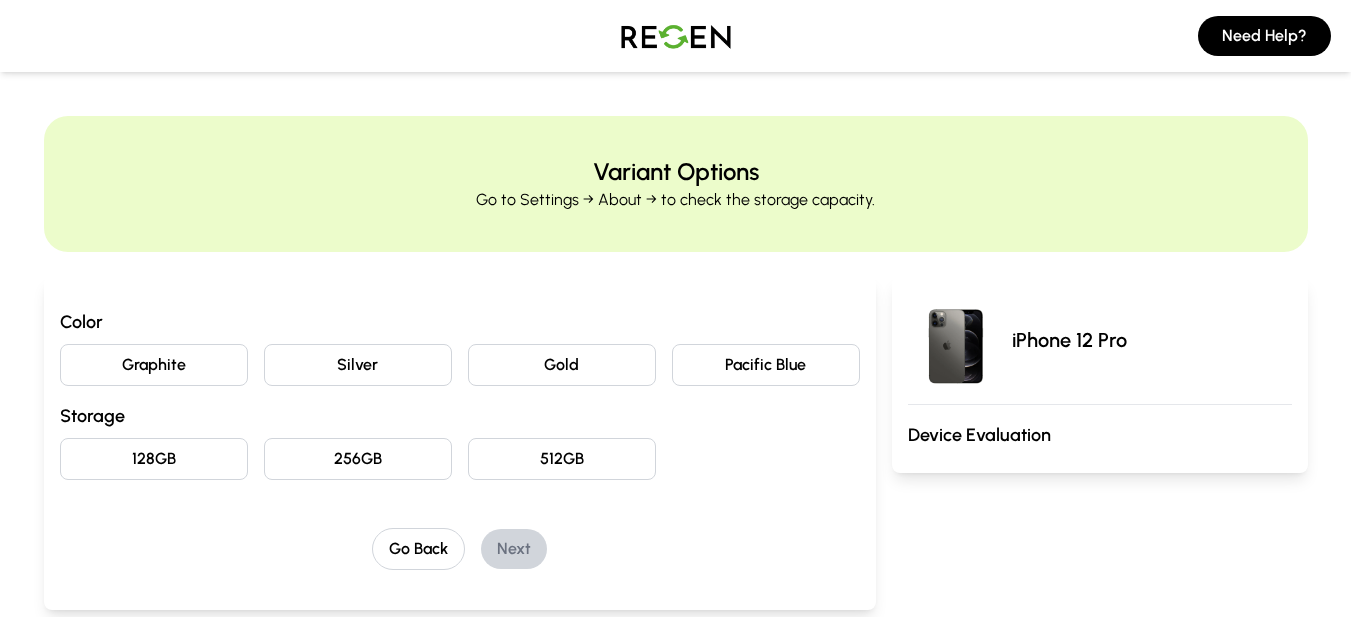 click on "Gold" at bounding box center [562, 365] 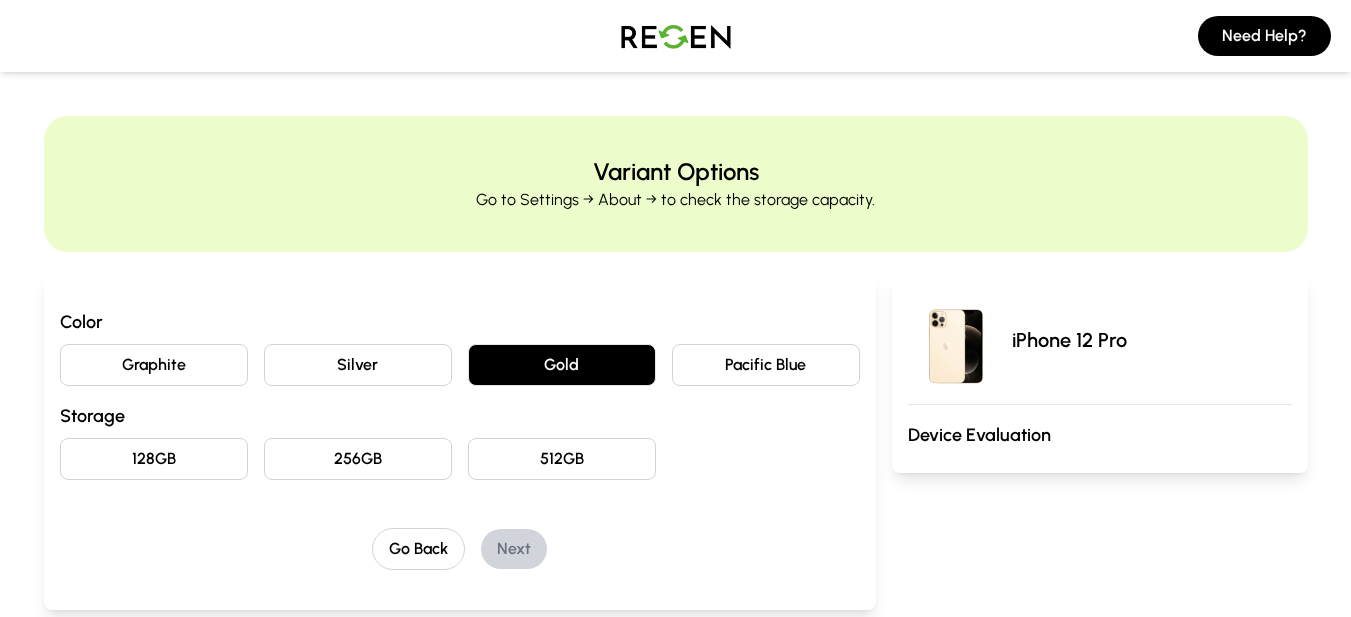 click on "256GB" at bounding box center [358, 459] 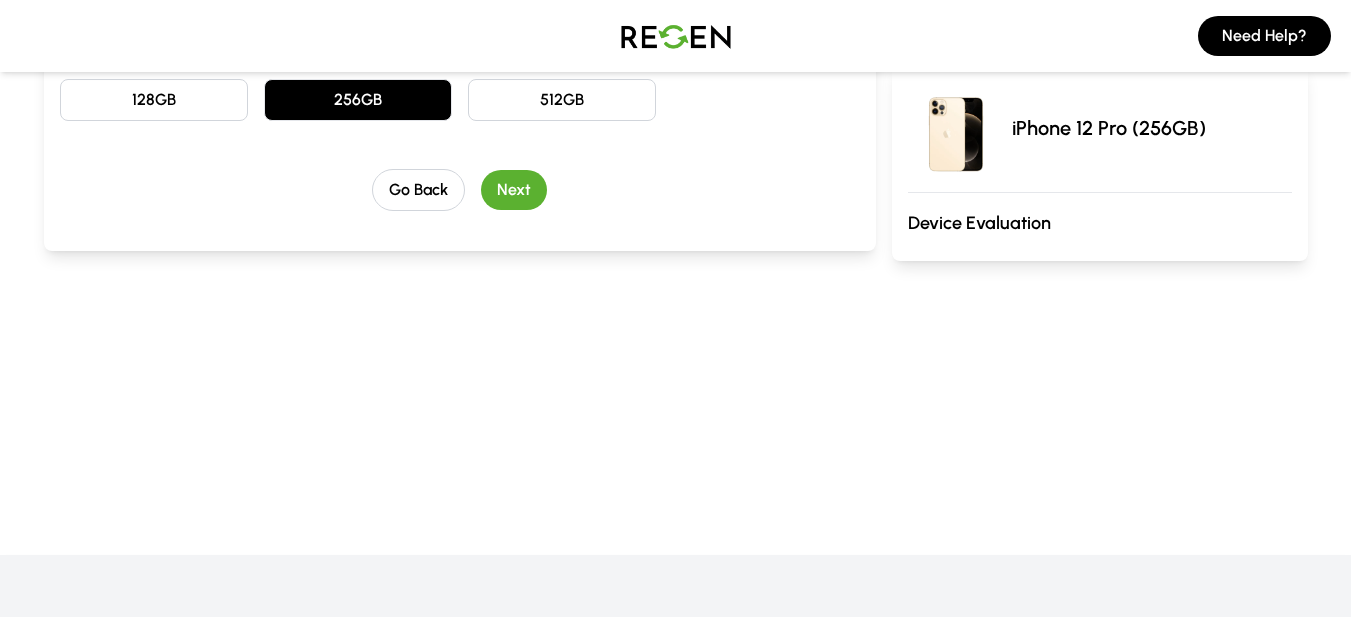 scroll, scrollTop: 398, scrollLeft: 0, axis: vertical 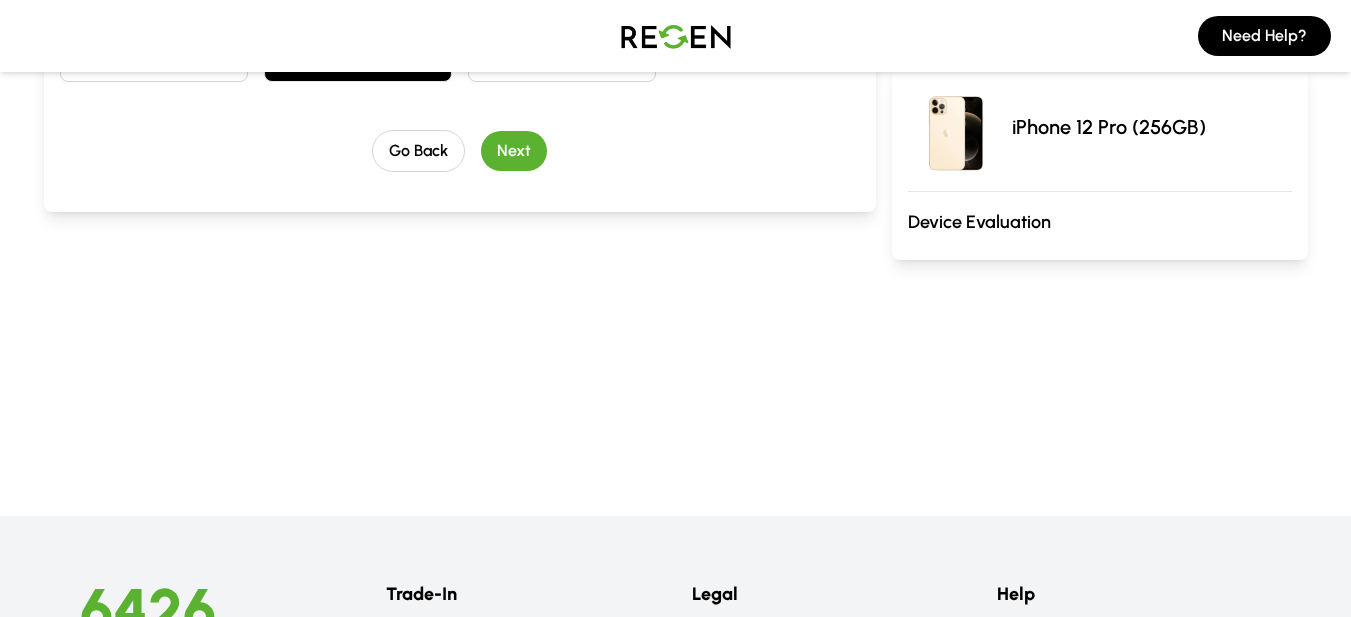 click on "Next" at bounding box center (514, 151) 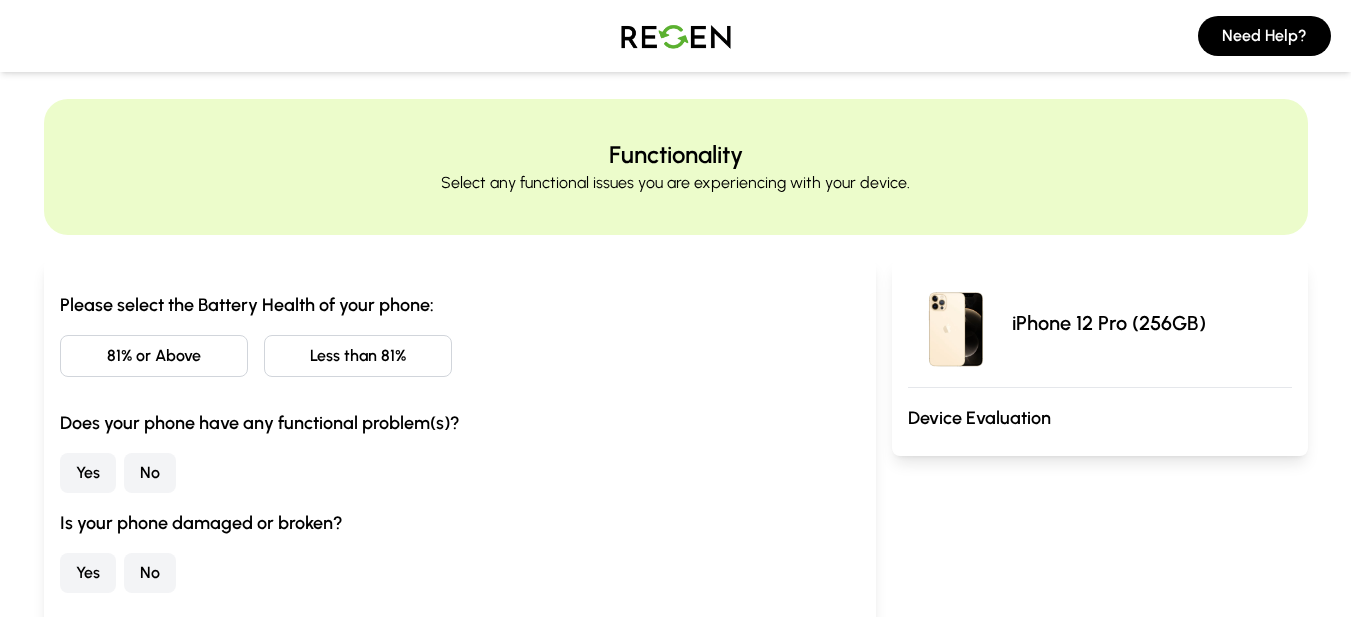 scroll, scrollTop: 0, scrollLeft: 0, axis: both 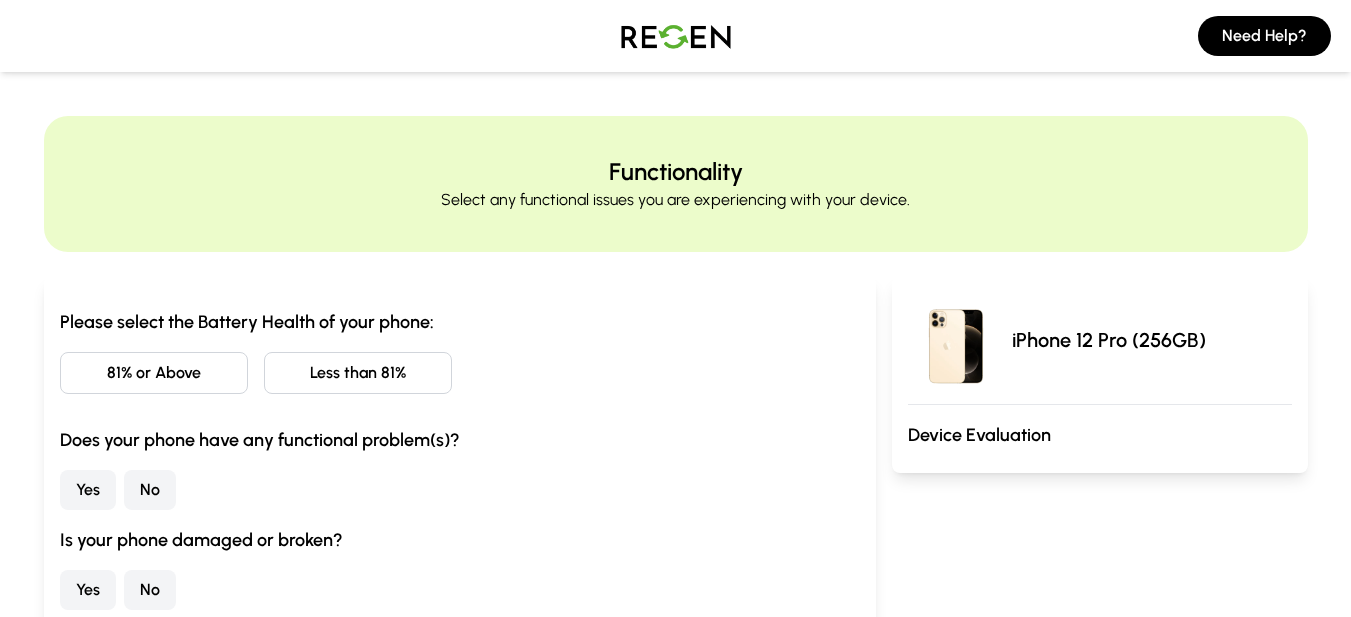 click on "81% or Above" at bounding box center [154, 373] 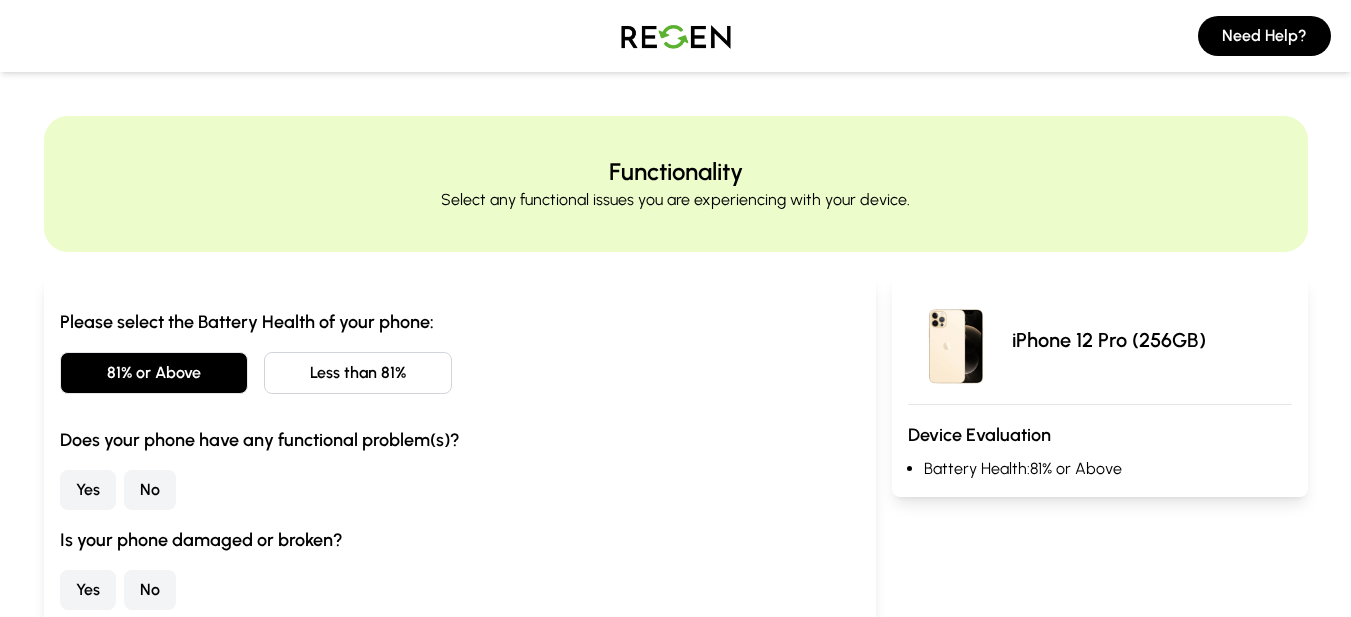 click on "No" at bounding box center [150, 490] 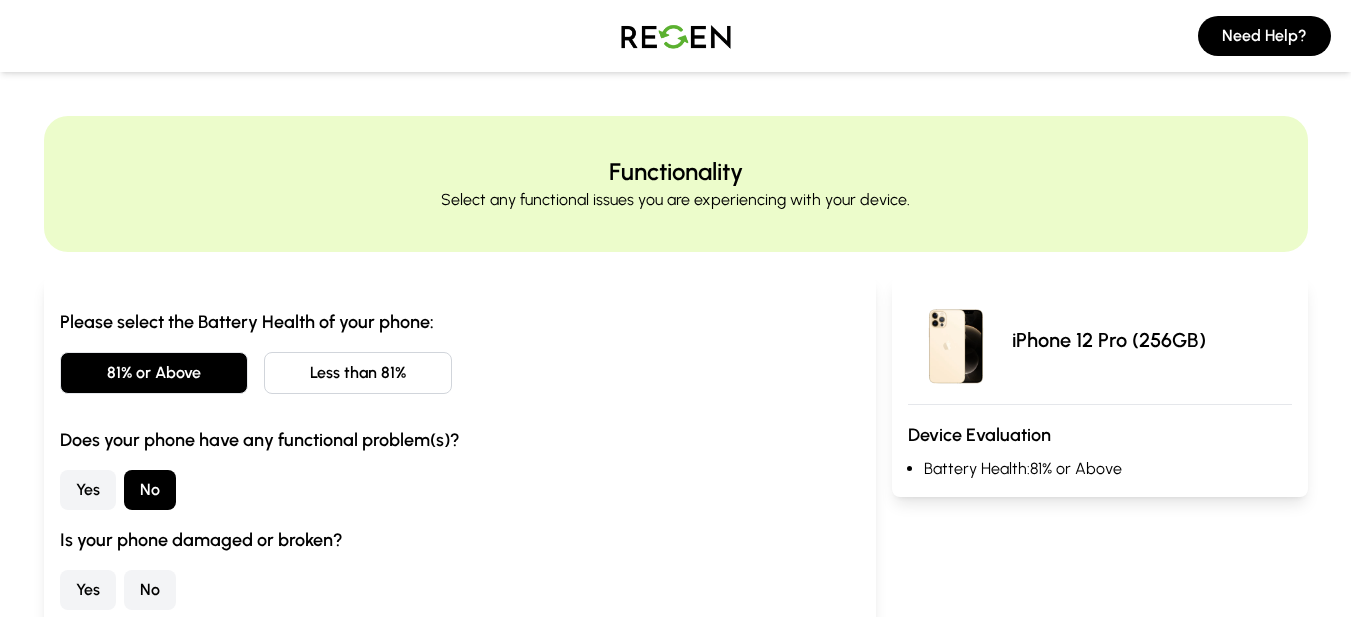 click on "No" at bounding box center (150, 590) 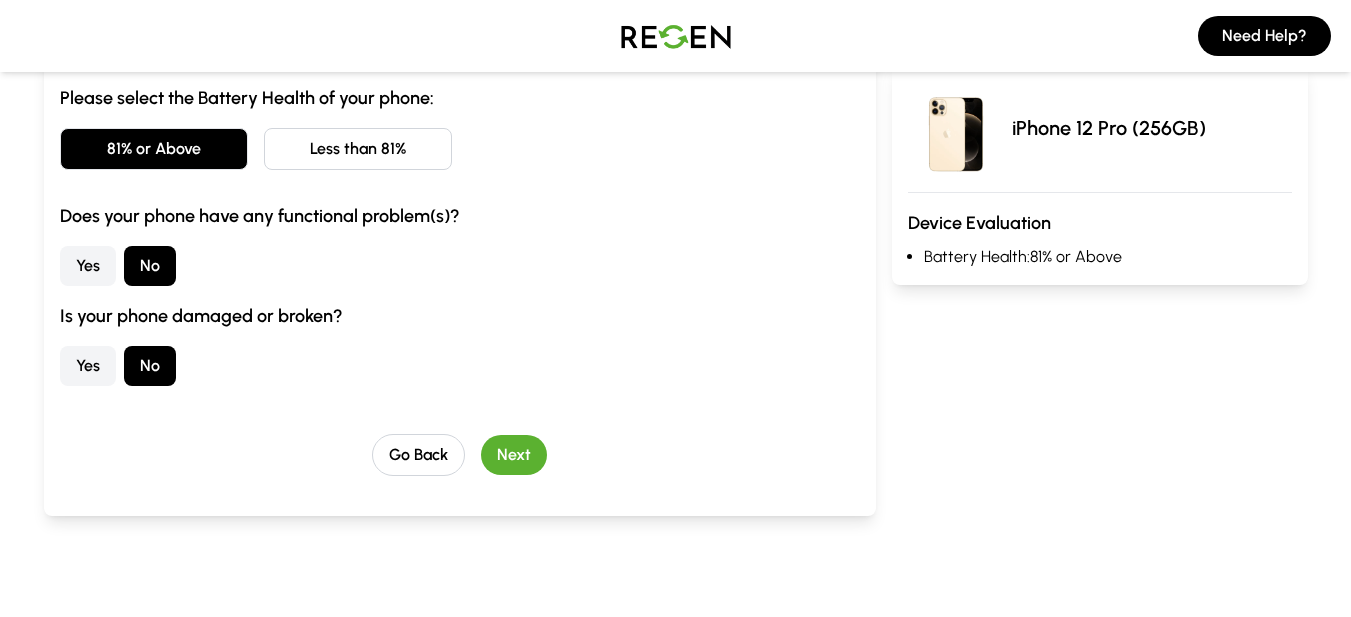 scroll, scrollTop: 312, scrollLeft: 0, axis: vertical 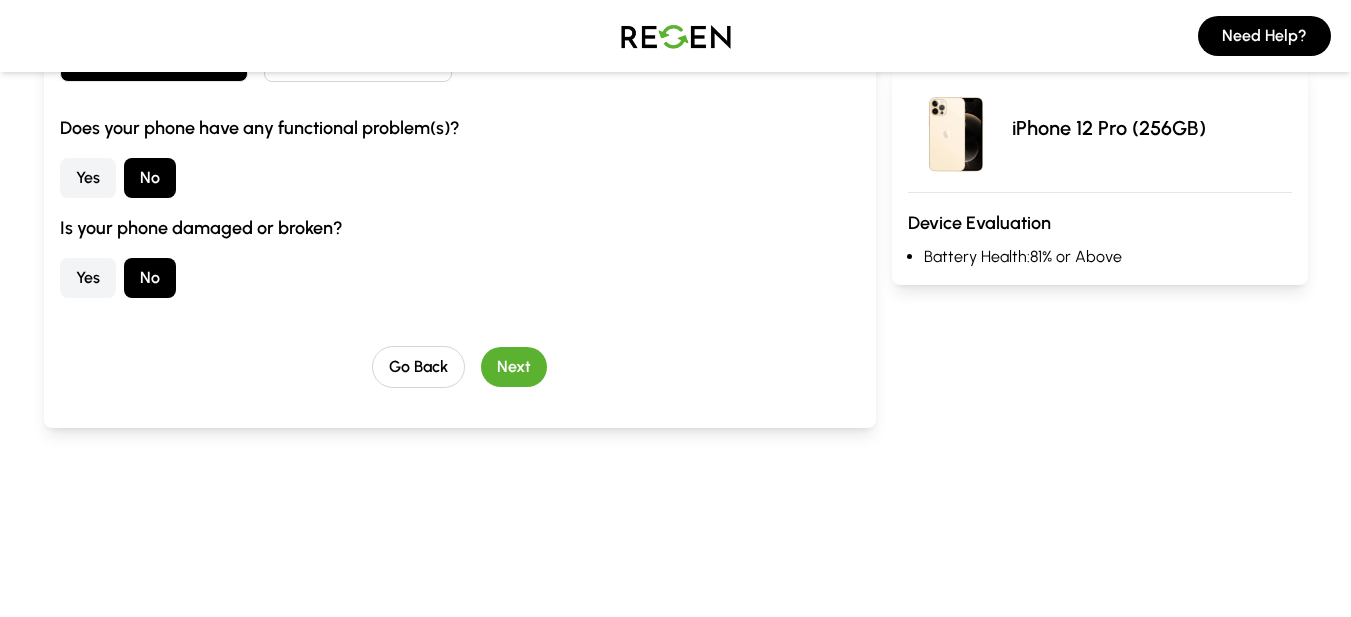 click on "Next" at bounding box center [514, 367] 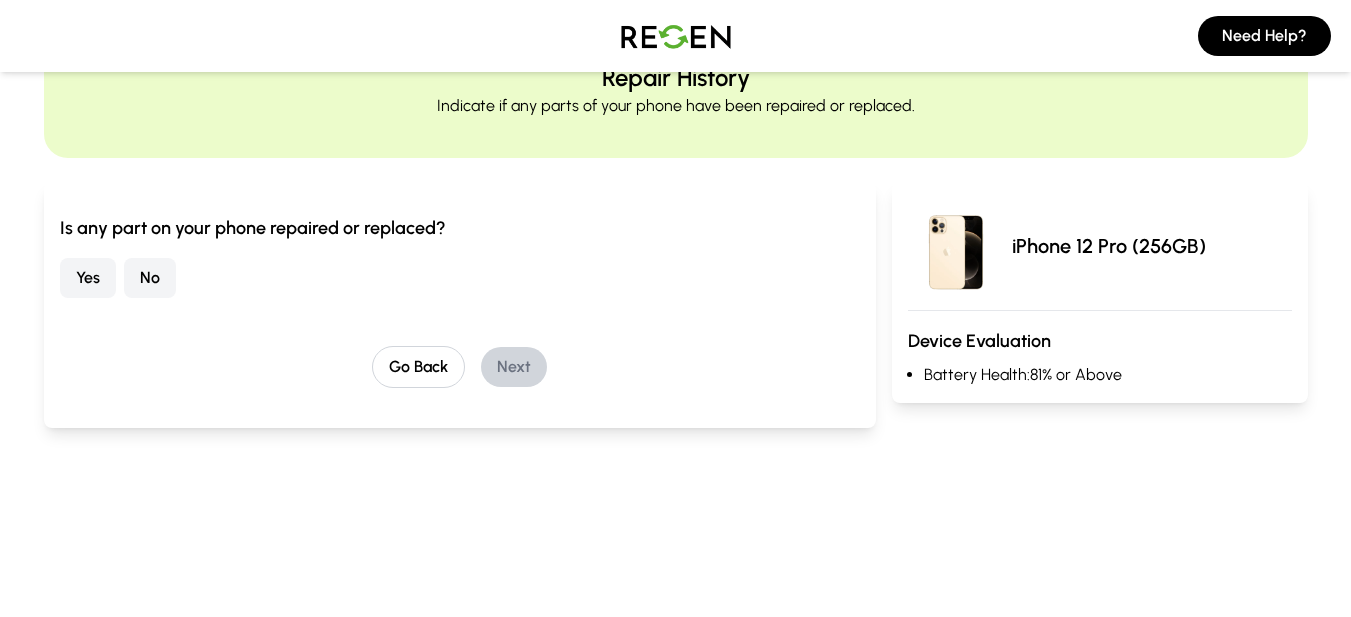 click on "No" at bounding box center [150, 278] 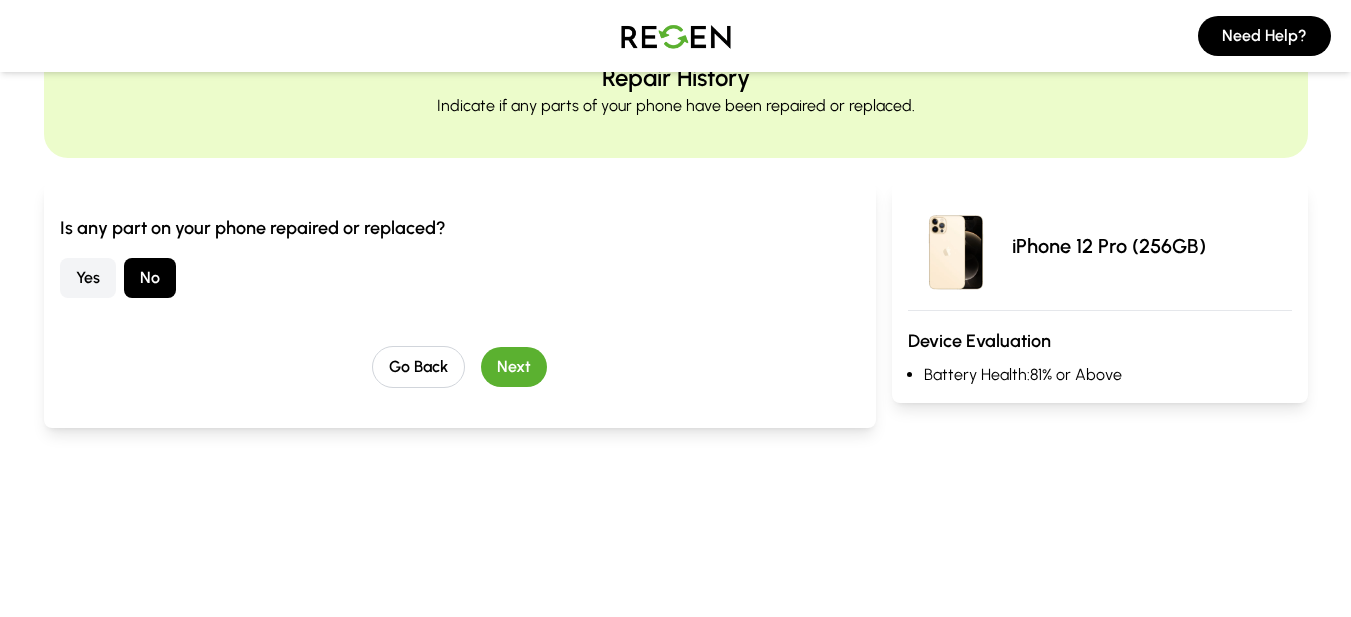 click on "Yes" at bounding box center [88, 278] 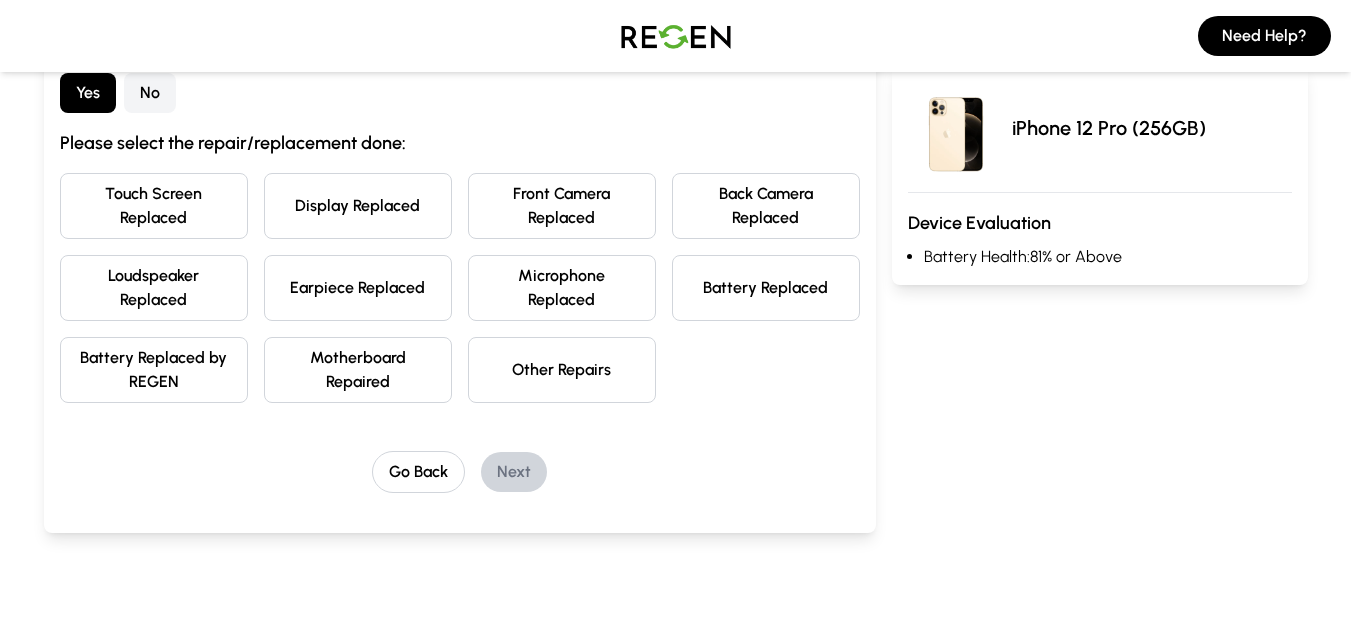 scroll, scrollTop: 281, scrollLeft: 0, axis: vertical 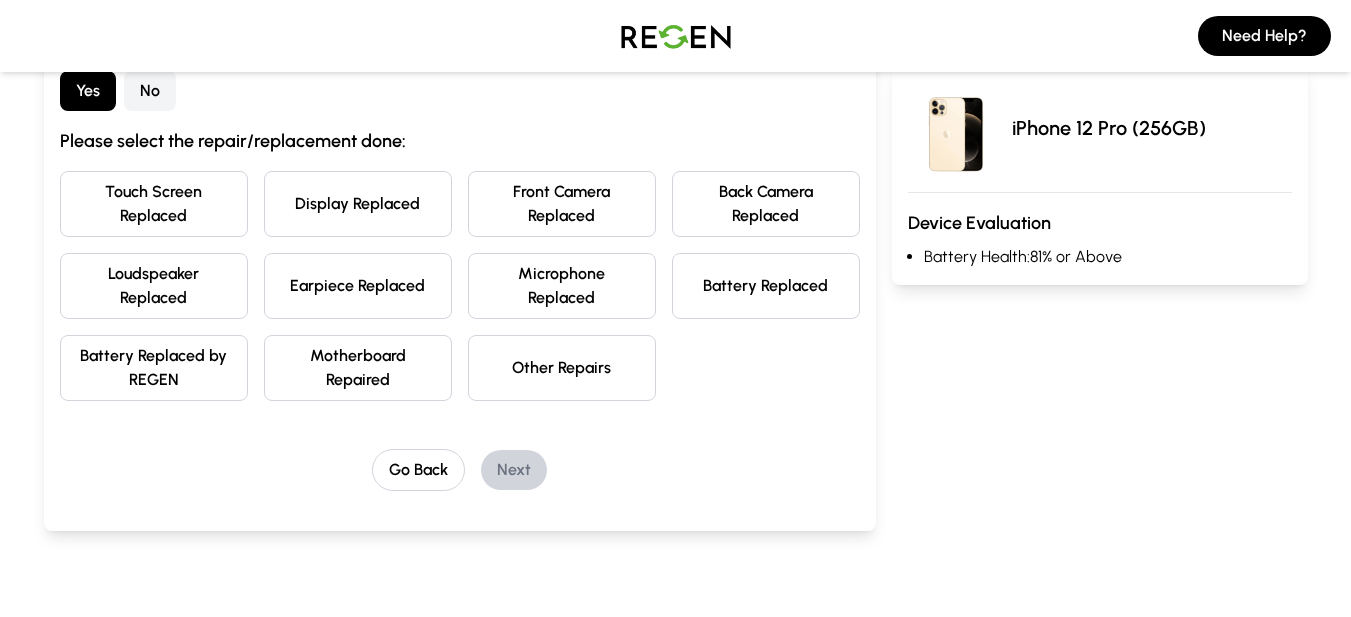 click on "Battery Replaced" at bounding box center [766, 286] 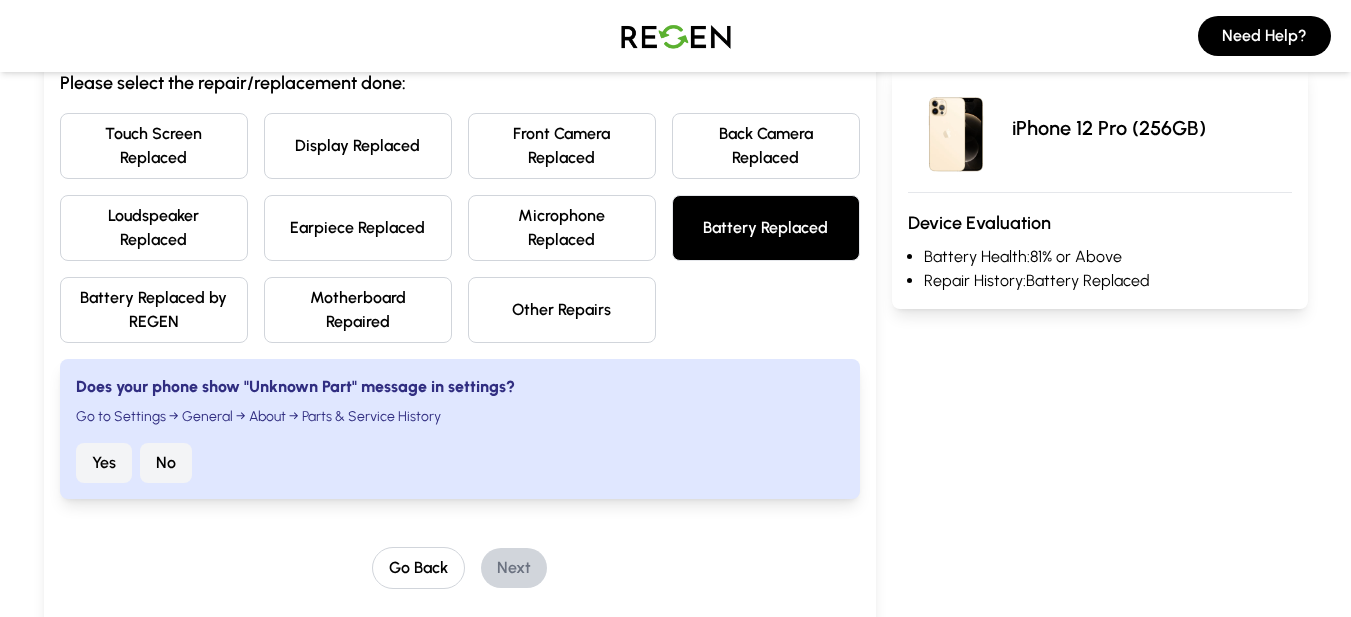scroll, scrollTop: 359, scrollLeft: 0, axis: vertical 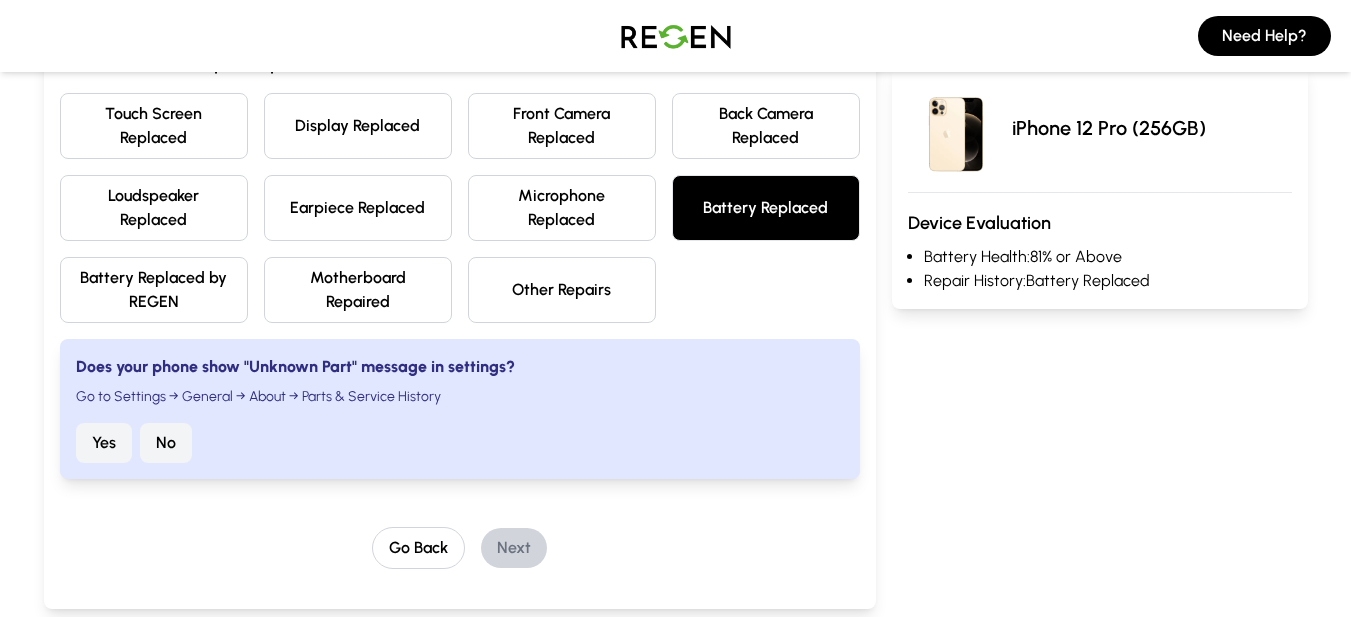 click on "No" at bounding box center [166, 443] 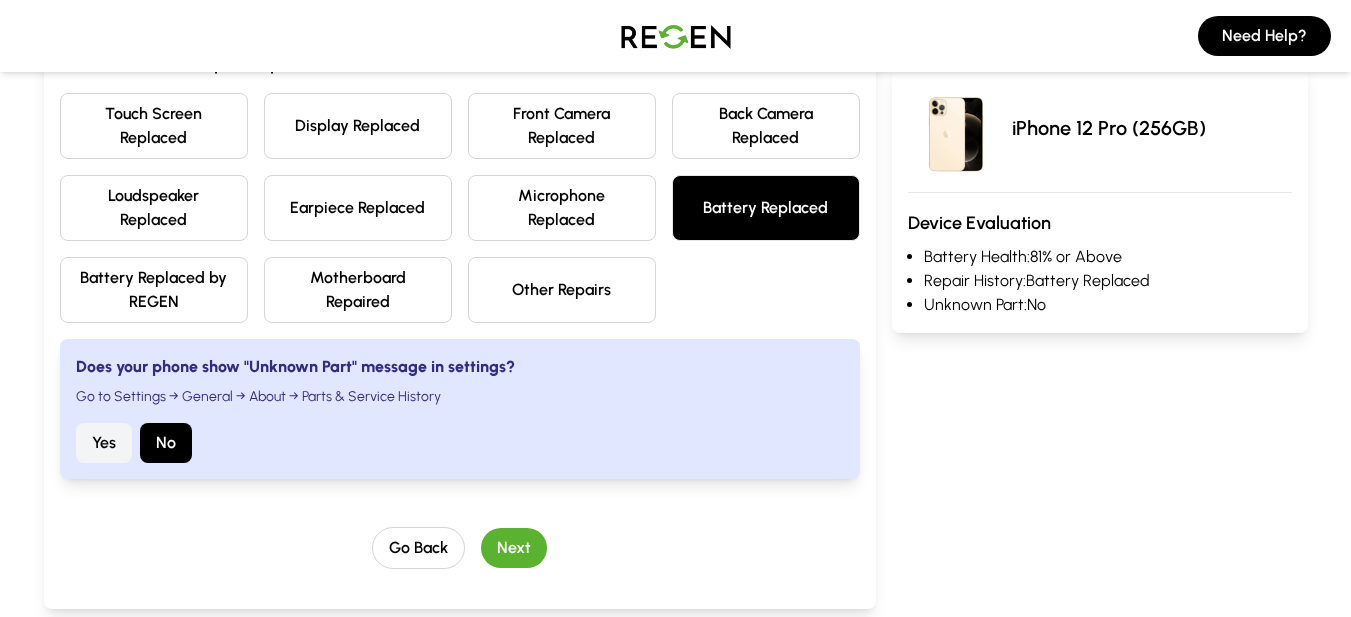 click on "Next" at bounding box center (514, 548) 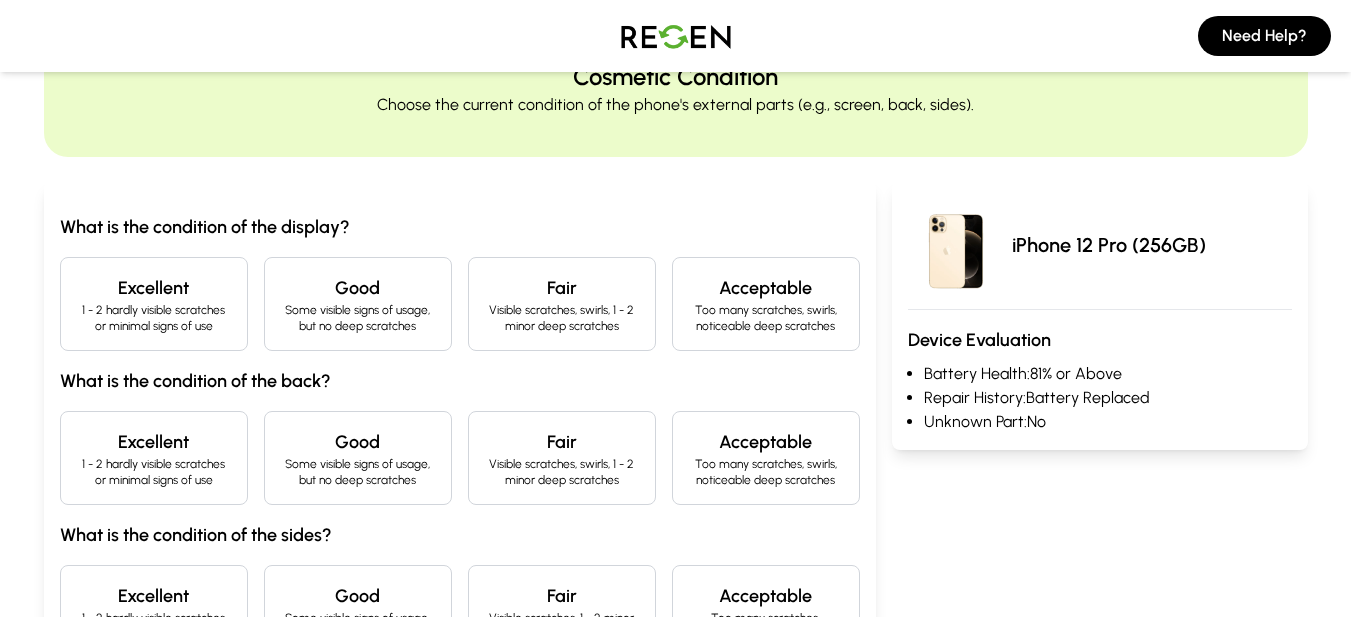 scroll, scrollTop: 89, scrollLeft: 0, axis: vertical 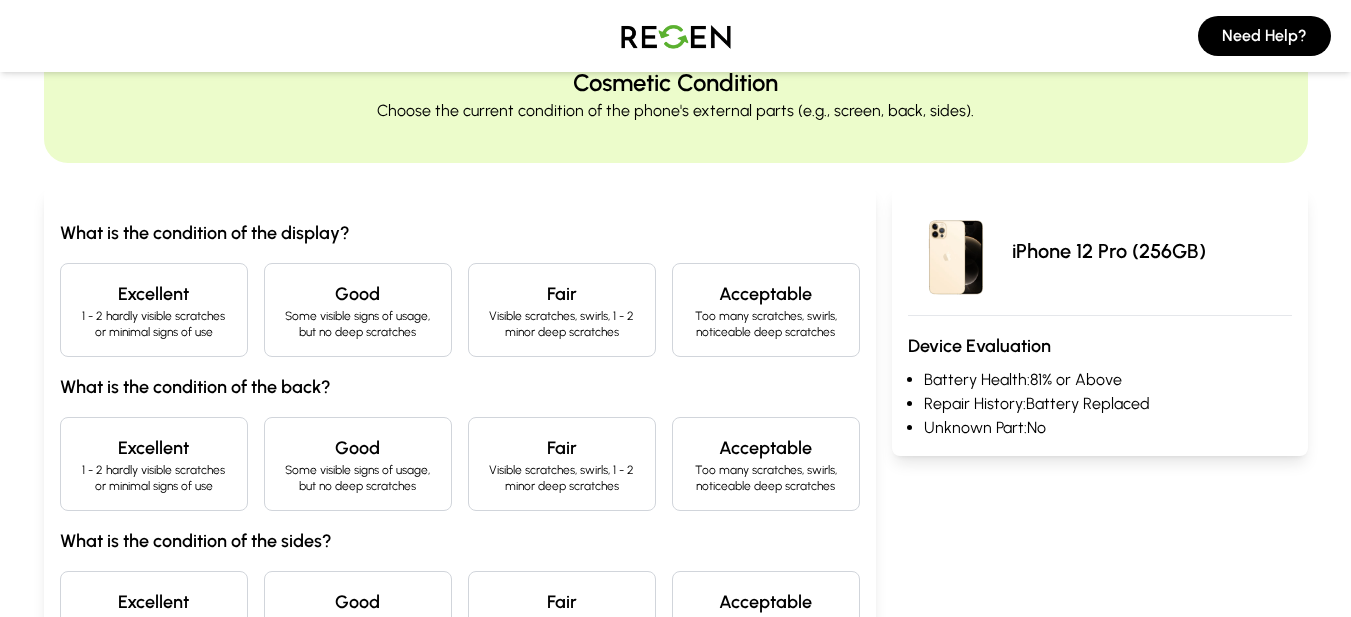 click on "Excellent" at bounding box center (154, 294) 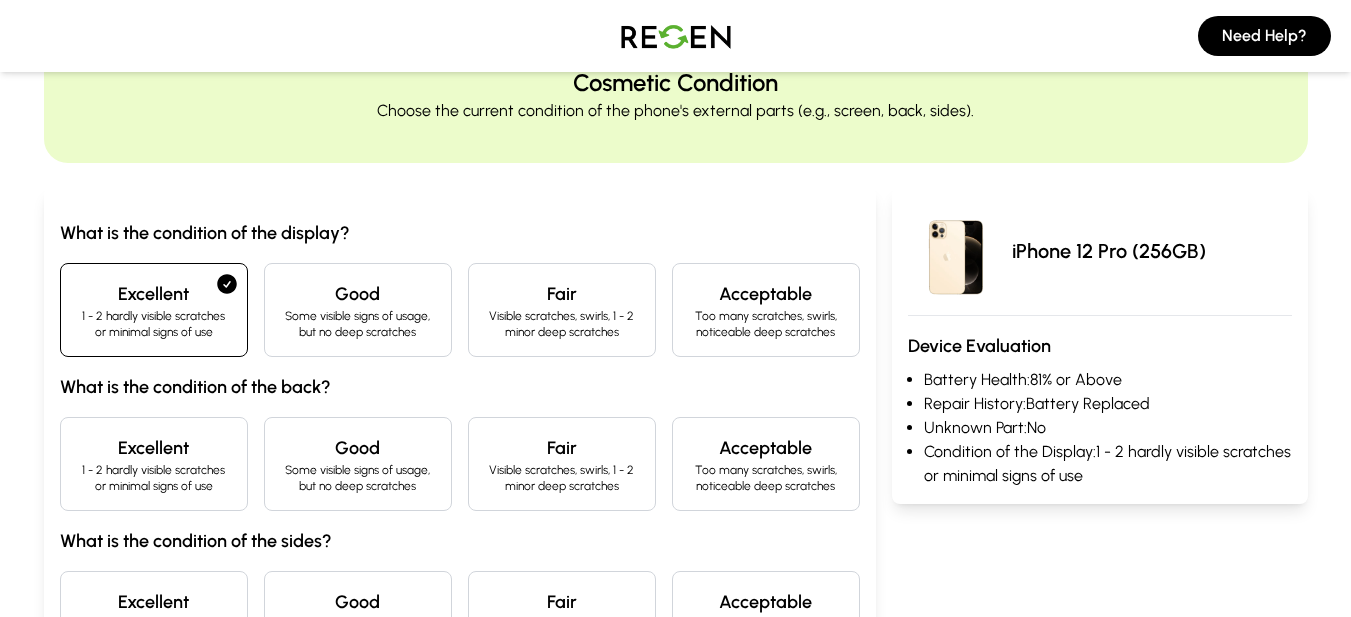 click on "Excellent" at bounding box center [154, 448] 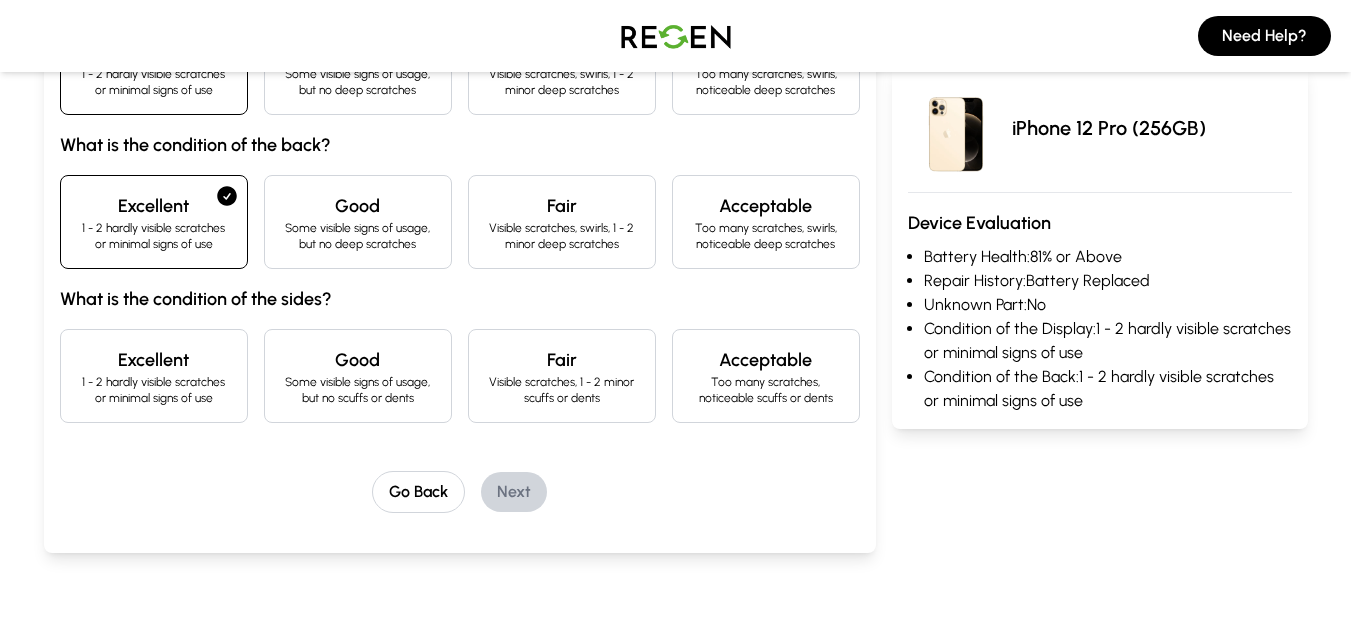 scroll, scrollTop: 334, scrollLeft: 0, axis: vertical 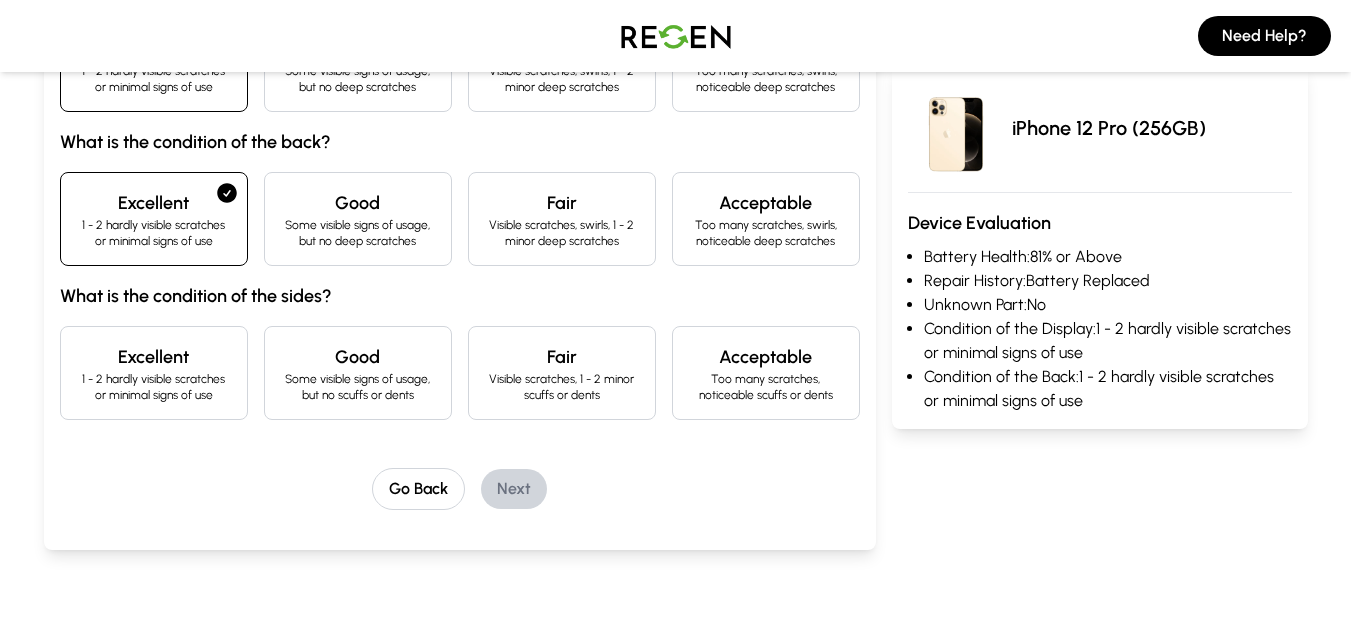 click on "What is the condition of the display? Excellent 1 - 2 hardly visible scratches or minimal signs of use Good Some visible signs of usage, but no deep scratches Fair Visible scratches, swirls, 1 - 2 minor deep scratches Acceptable Too many scratches, swirls, noticeable deep scratches What is the condition of the back? Excellent 1 - 2 hardly visible scratches or minimal signs of use Good Some visible signs of usage, but no deep scratches Fair Visible scratches, swirls, 1 - 2 minor deep scratches Acceptable Too many scratches, swirls, noticeable deep scratches What is the condition of the sides? Excellent 1 - 2 hardly visible scratches or minimal signs of use Good Some visible signs of usage, but no scuffs or dents Fair Visible scratches, 1 - 2 minor scuffs or dents Acceptable Too many scratches, noticeable scuffs or dents Go Back Next" at bounding box center [460, 242] 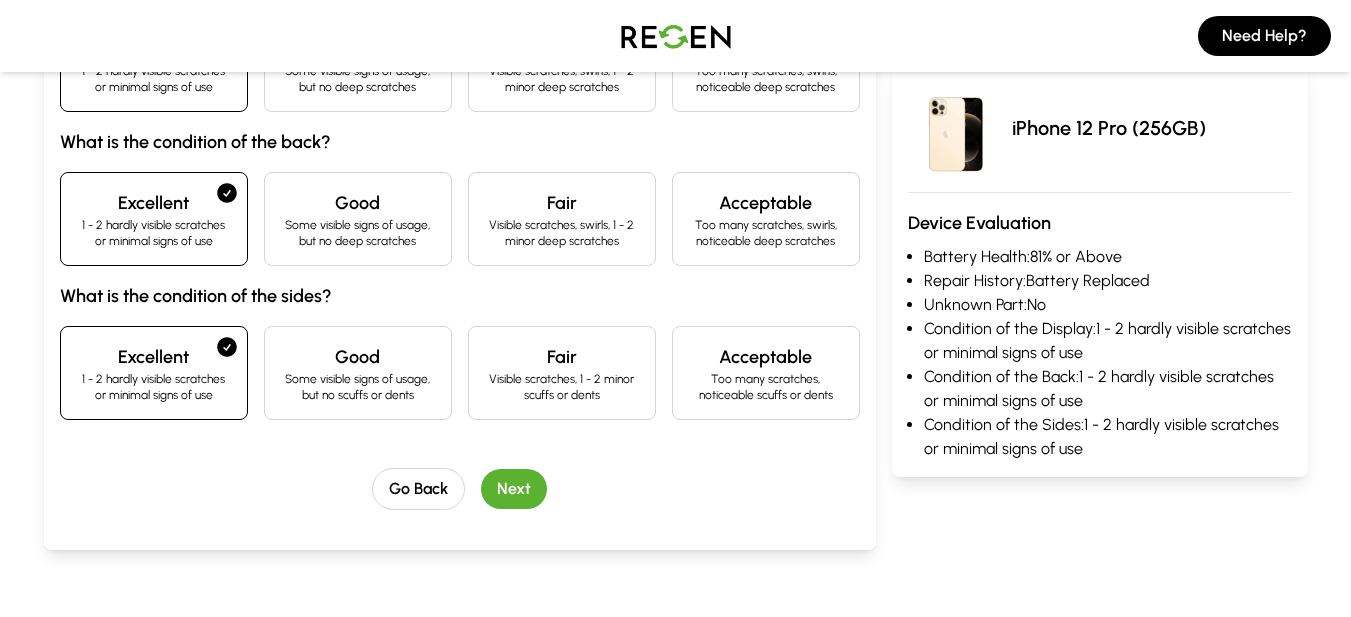 click on "Next" at bounding box center [514, 489] 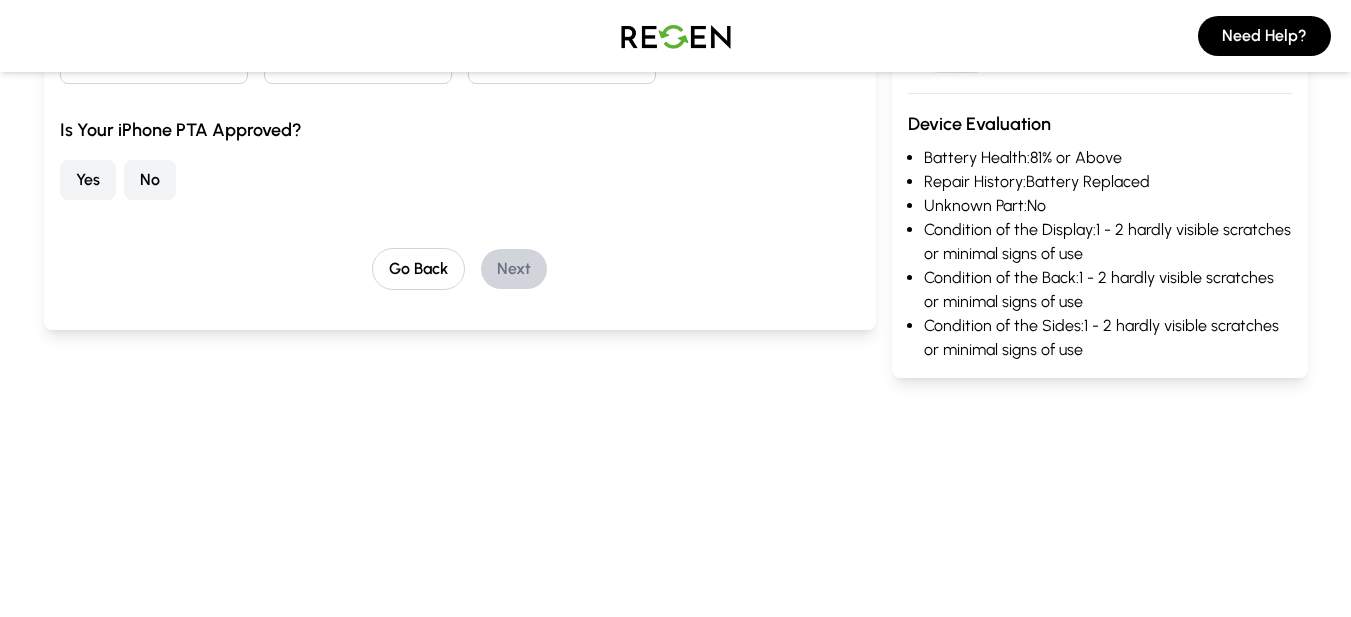 scroll, scrollTop: 114, scrollLeft: 0, axis: vertical 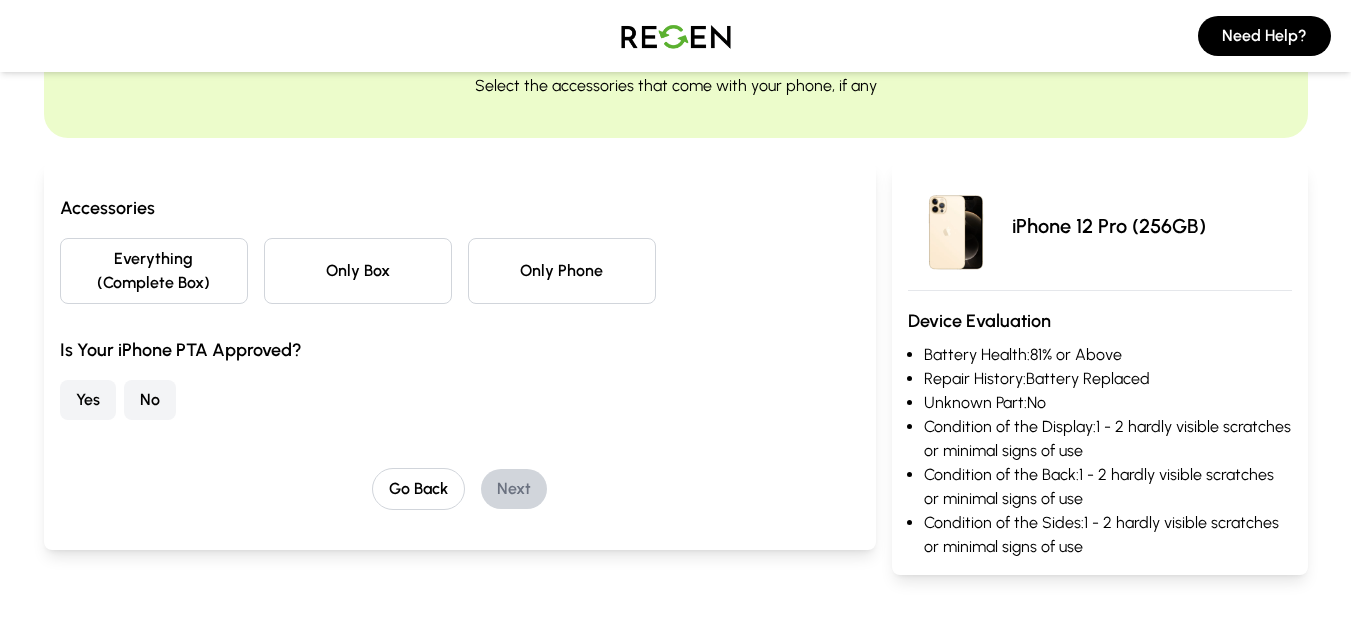 click on "Only Box" at bounding box center (358, 271) 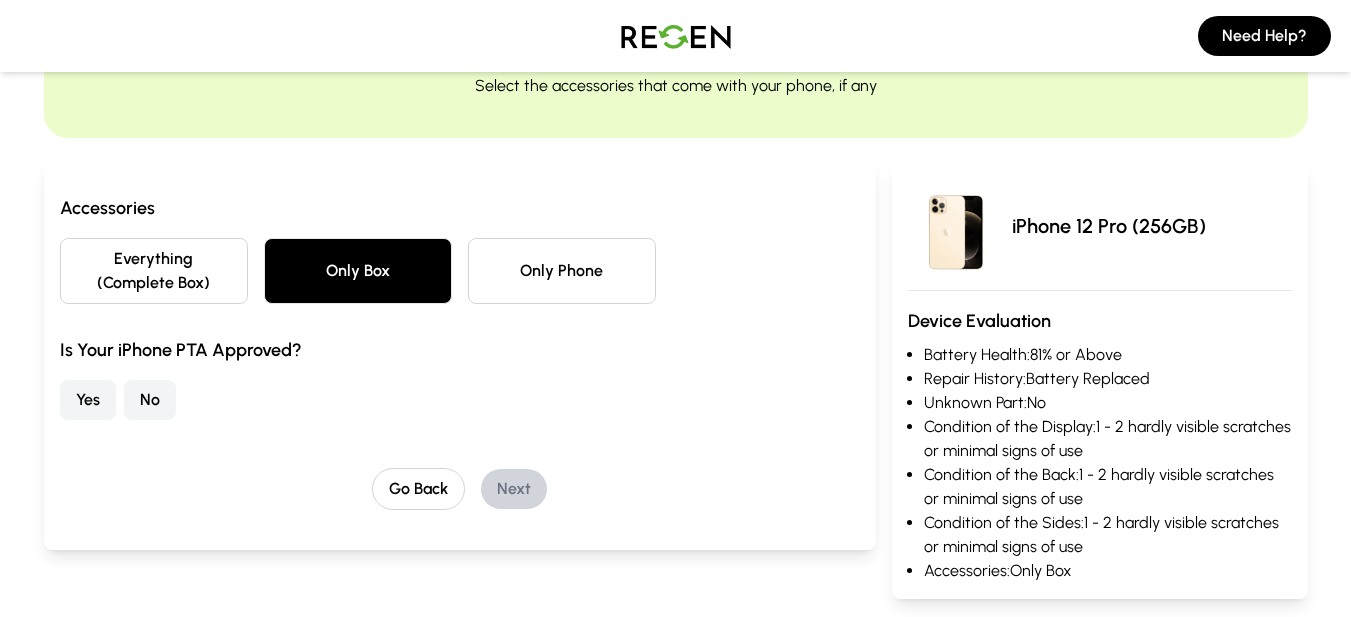 click on "Yes" at bounding box center [88, 400] 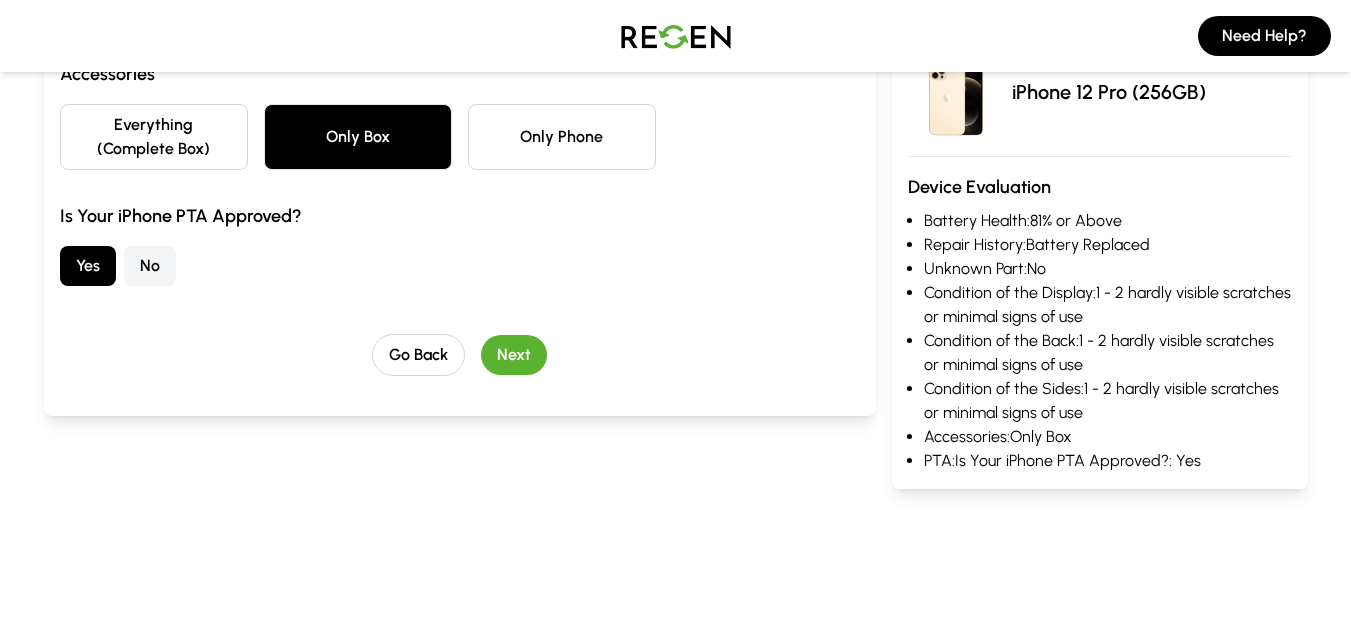 scroll, scrollTop: 296, scrollLeft: 0, axis: vertical 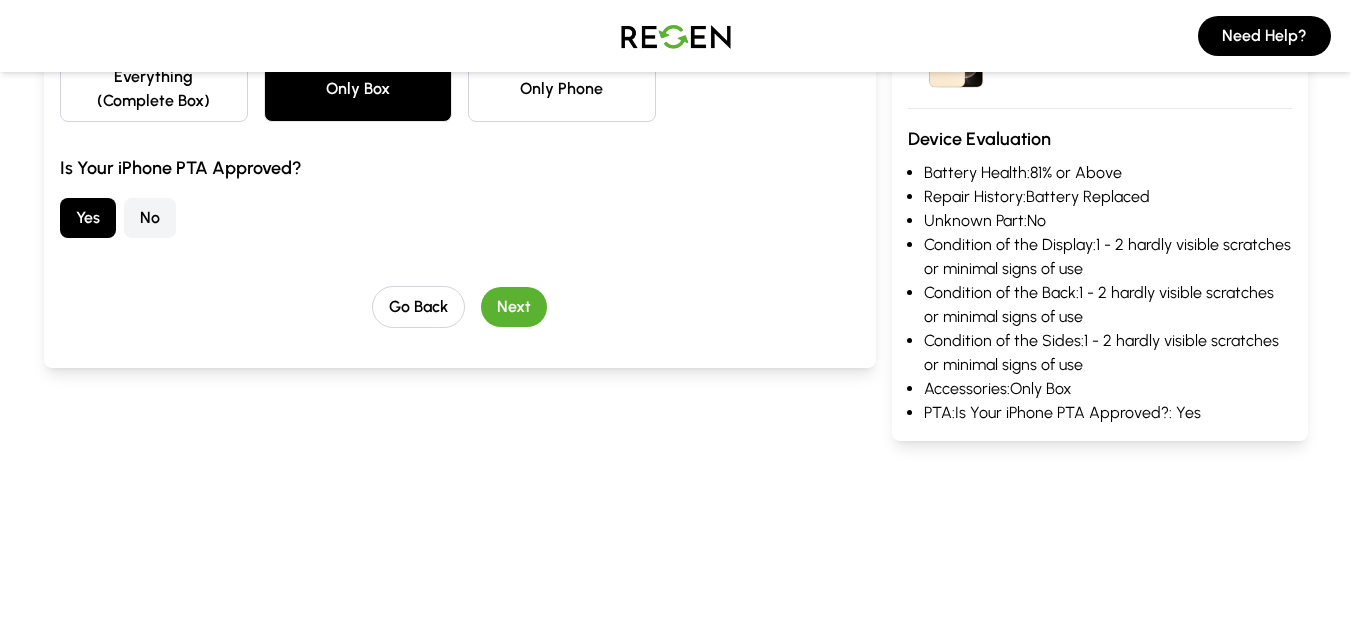 click on "Next" at bounding box center [514, 307] 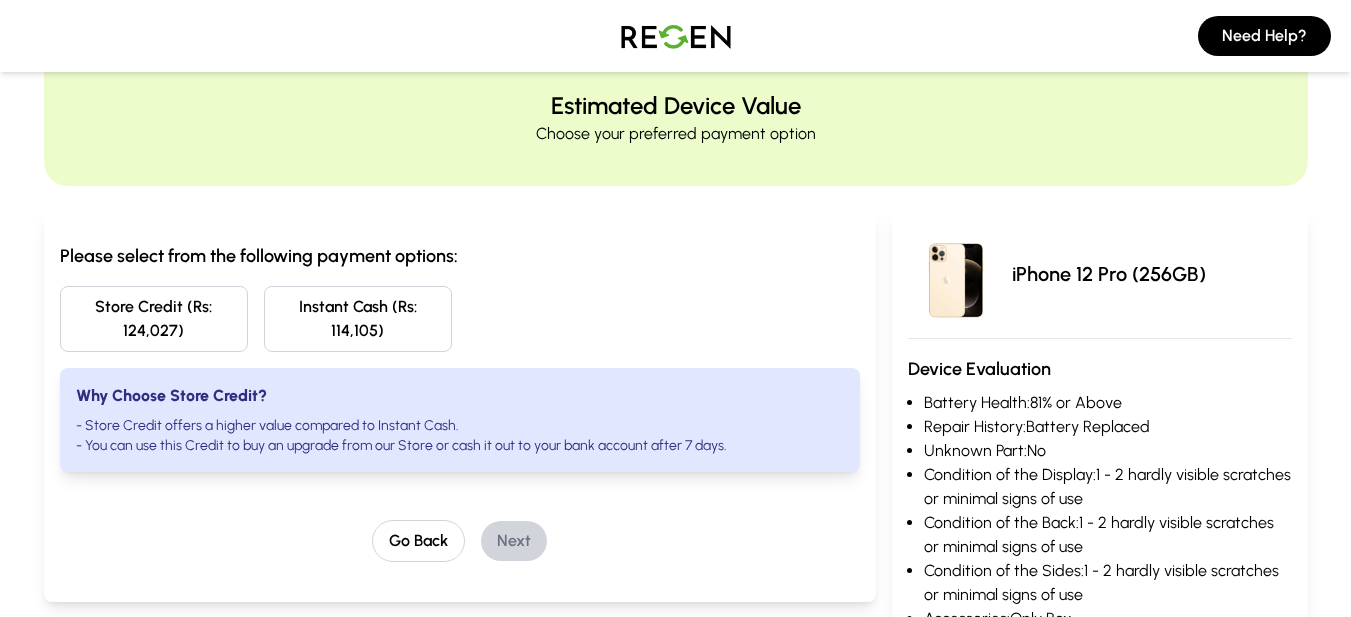 scroll, scrollTop: 60, scrollLeft: 0, axis: vertical 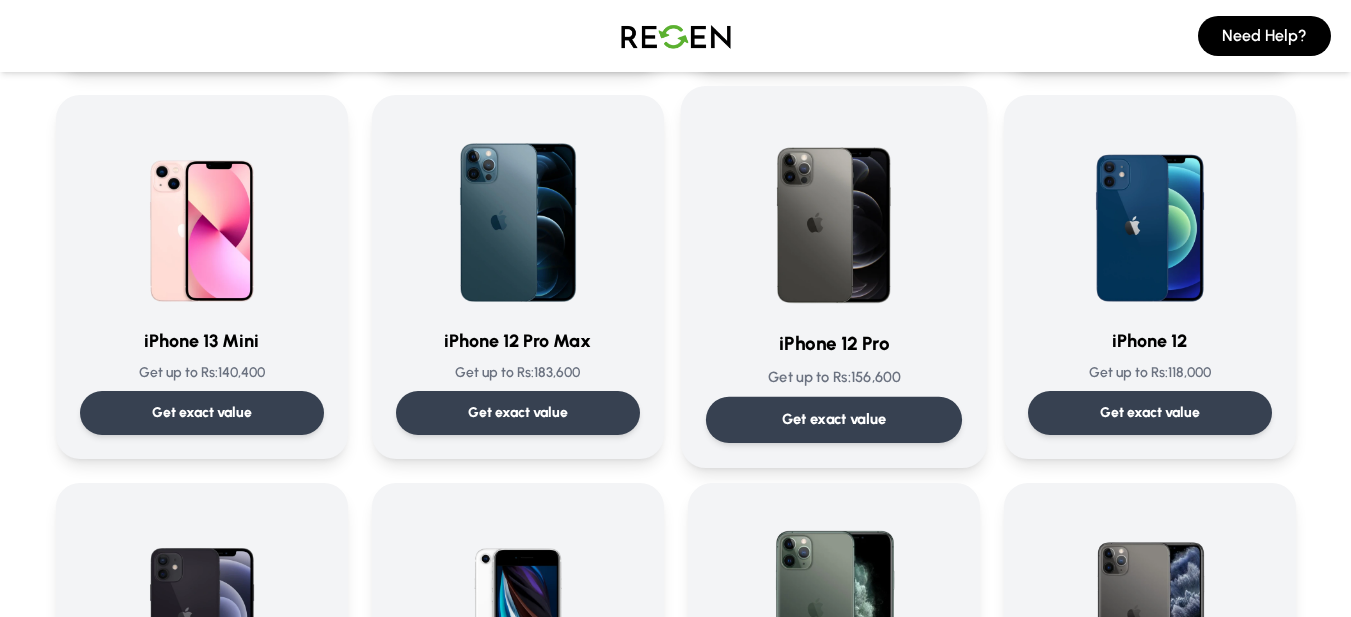 click at bounding box center [834, 212] 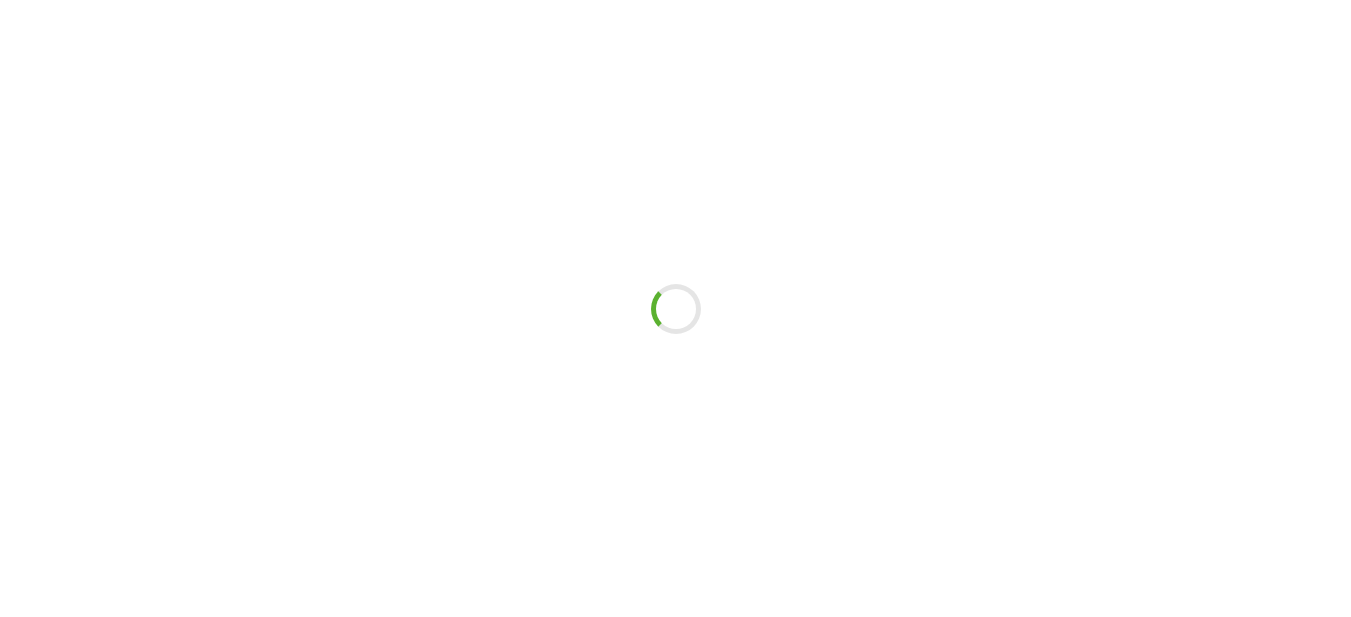 scroll, scrollTop: 0, scrollLeft: 0, axis: both 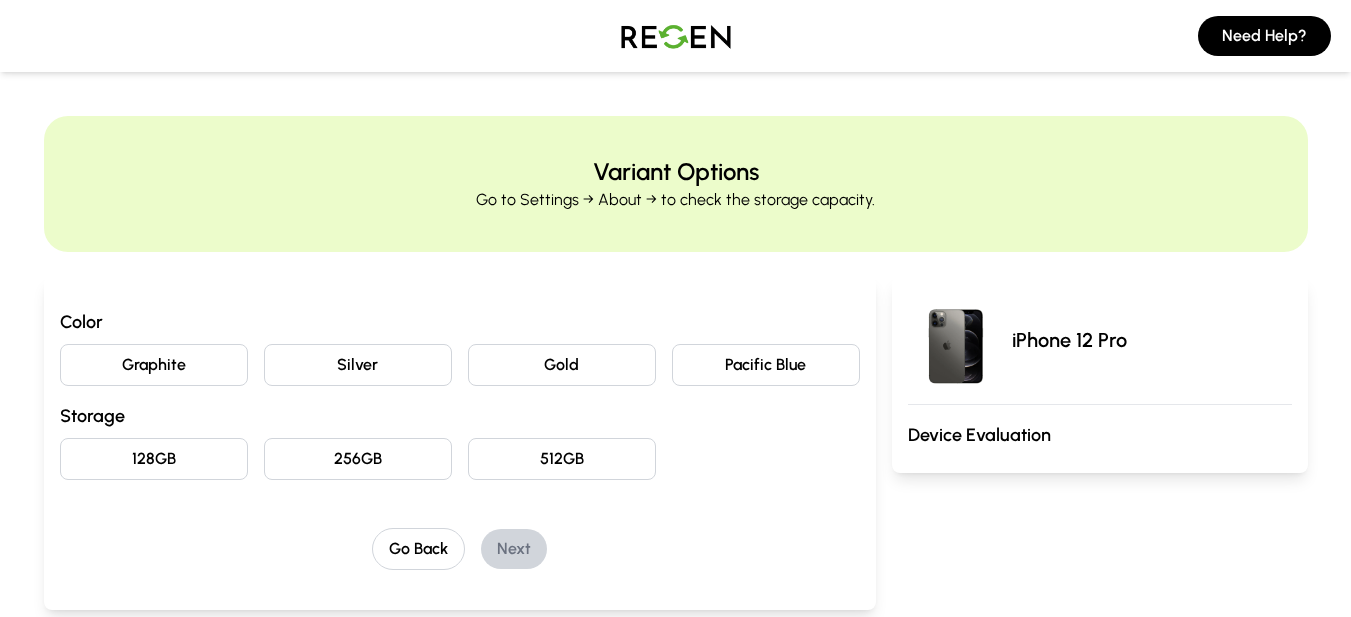 click on "Gold" at bounding box center [562, 365] 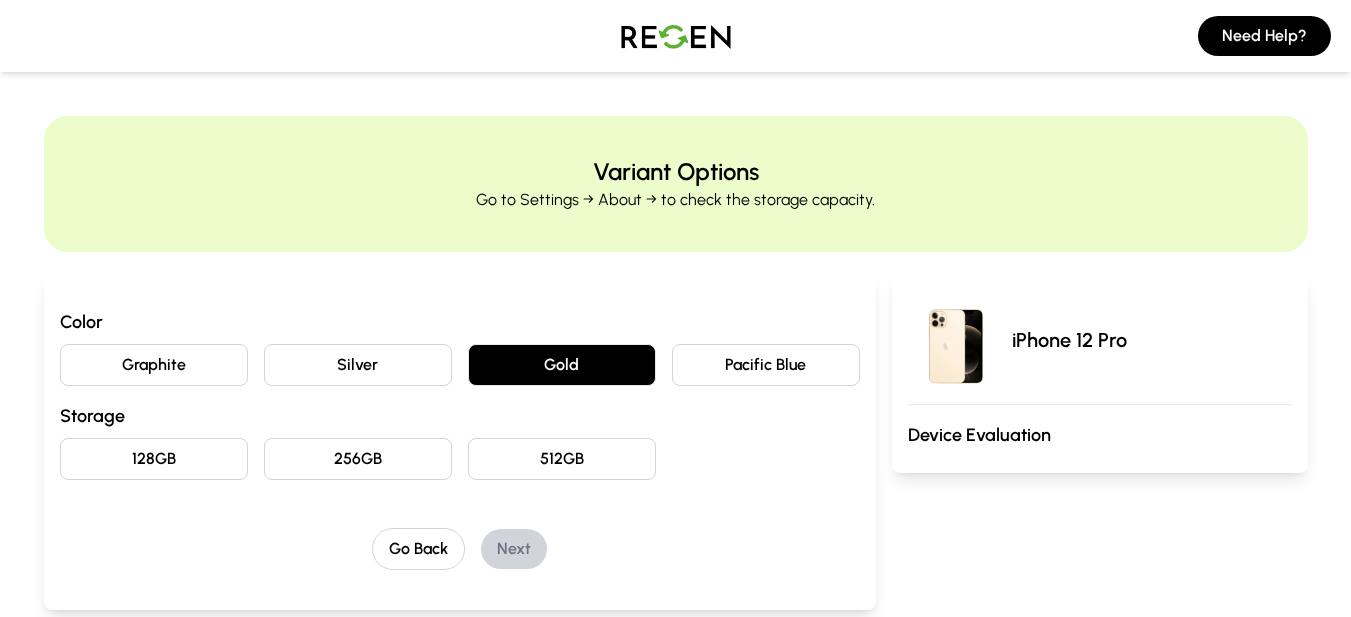 click on "256GB" at bounding box center (358, 459) 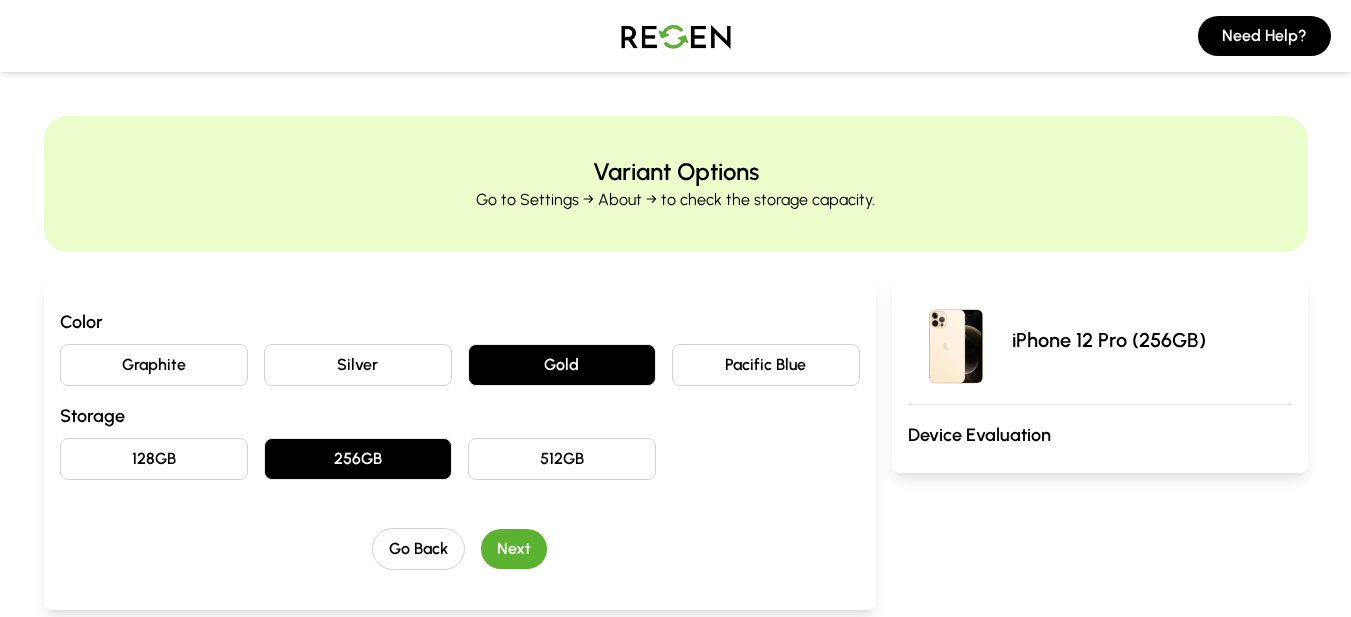 click on "Next" at bounding box center [514, 549] 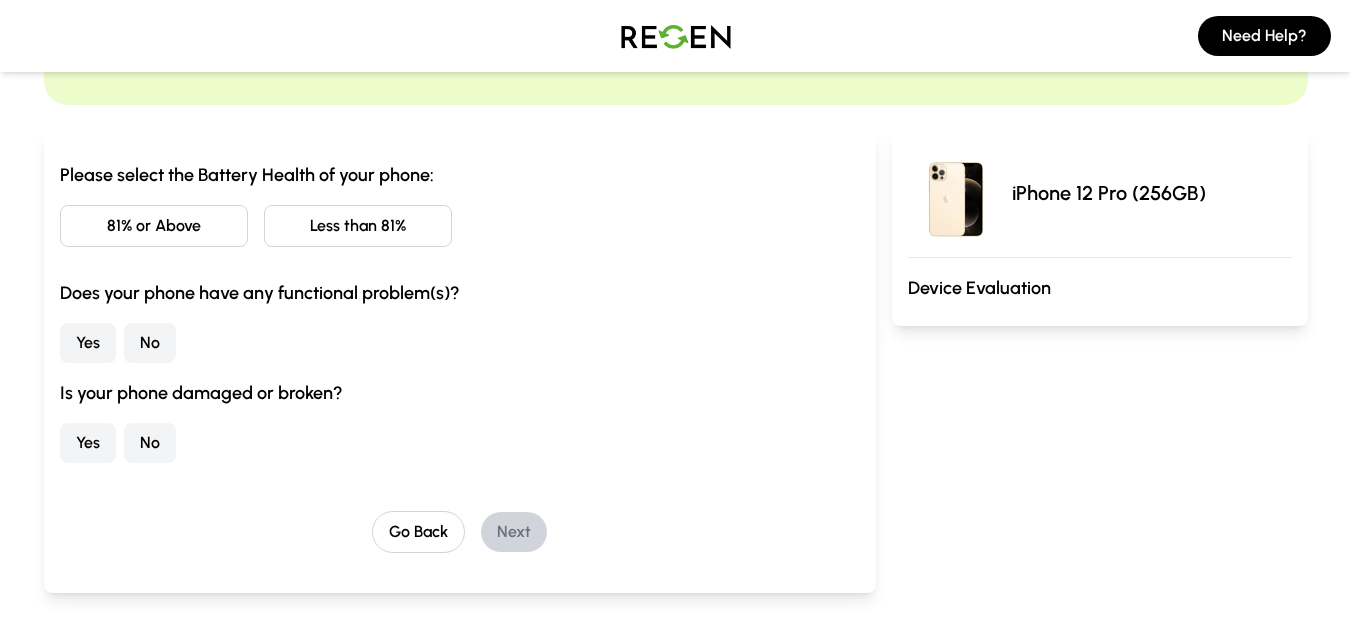 scroll, scrollTop: 189, scrollLeft: 0, axis: vertical 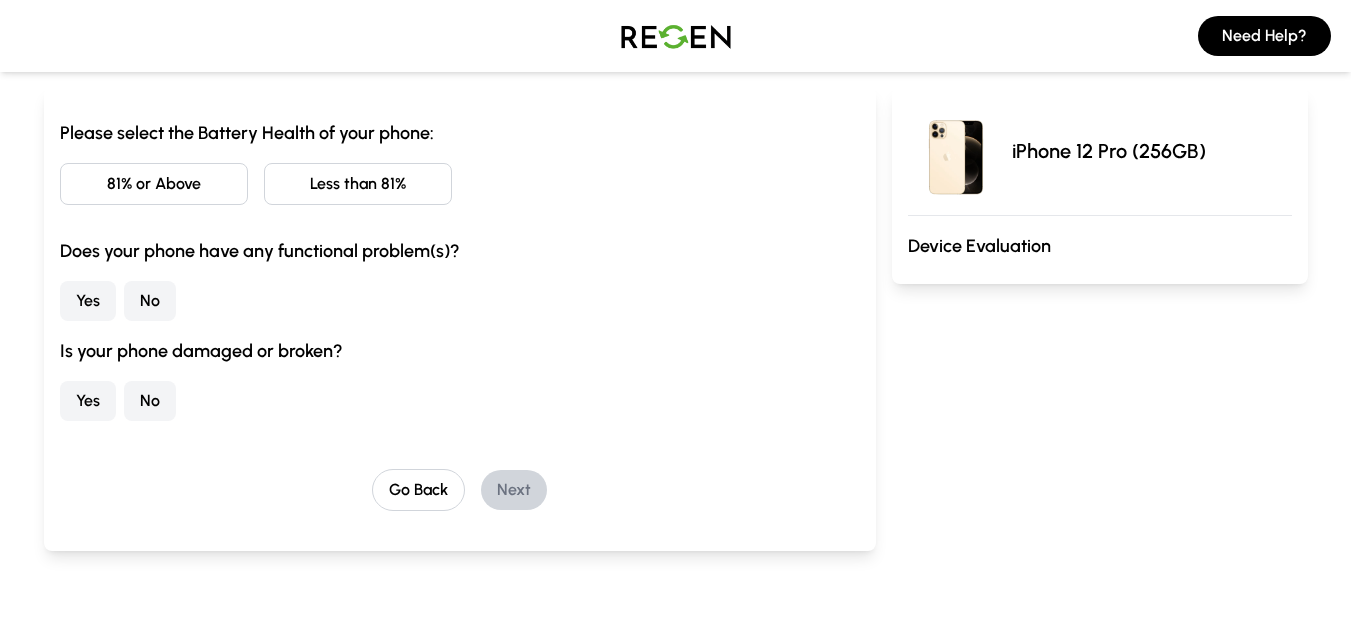 click on "81% or Above" at bounding box center [154, 184] 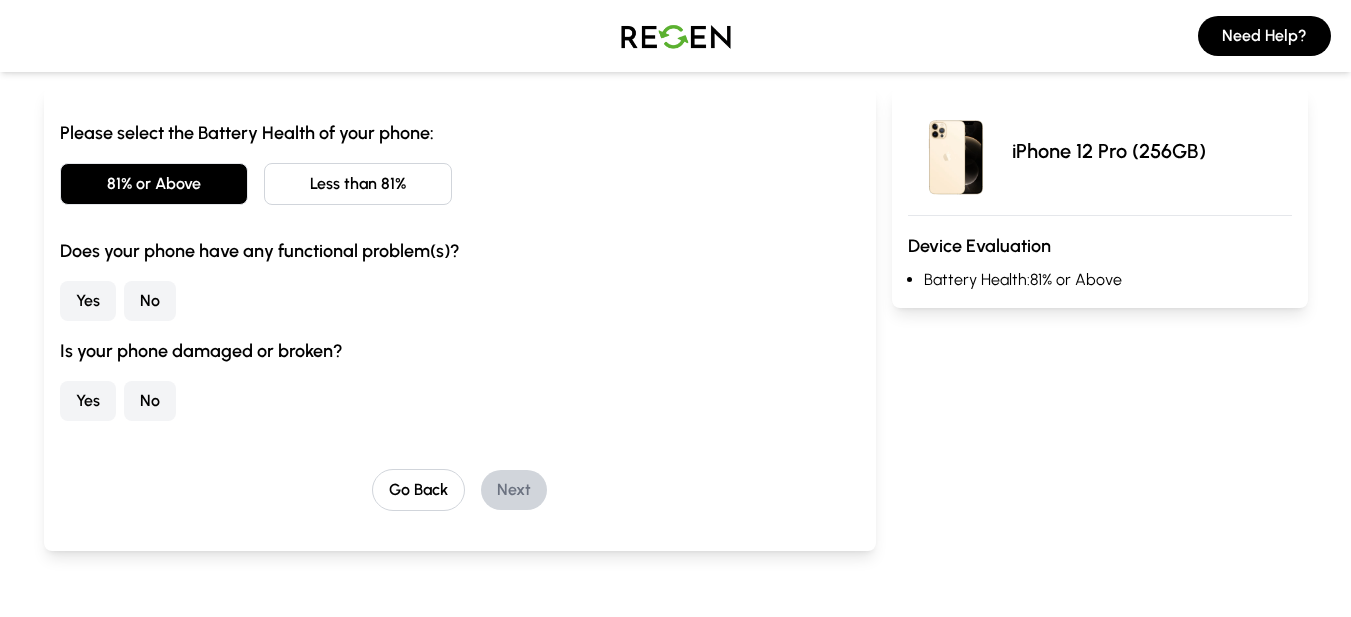 click on "No" at bounding box center [150, 301] 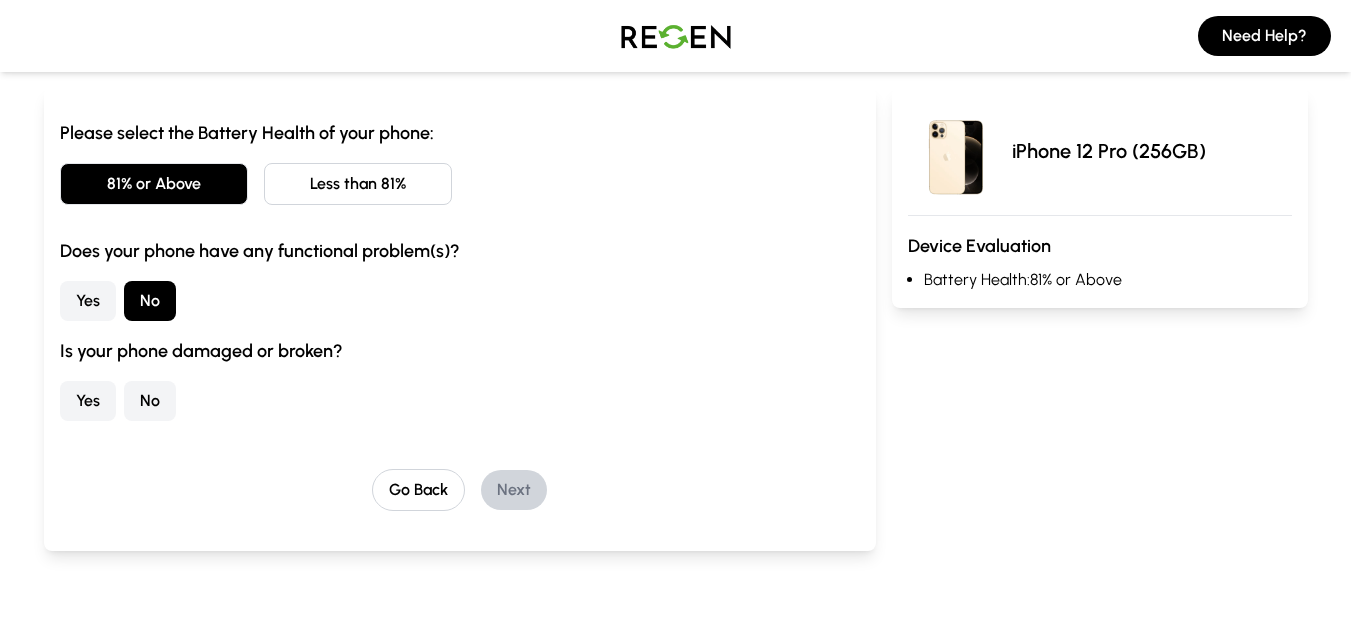 click on "No" at bounding box center (150, 401) 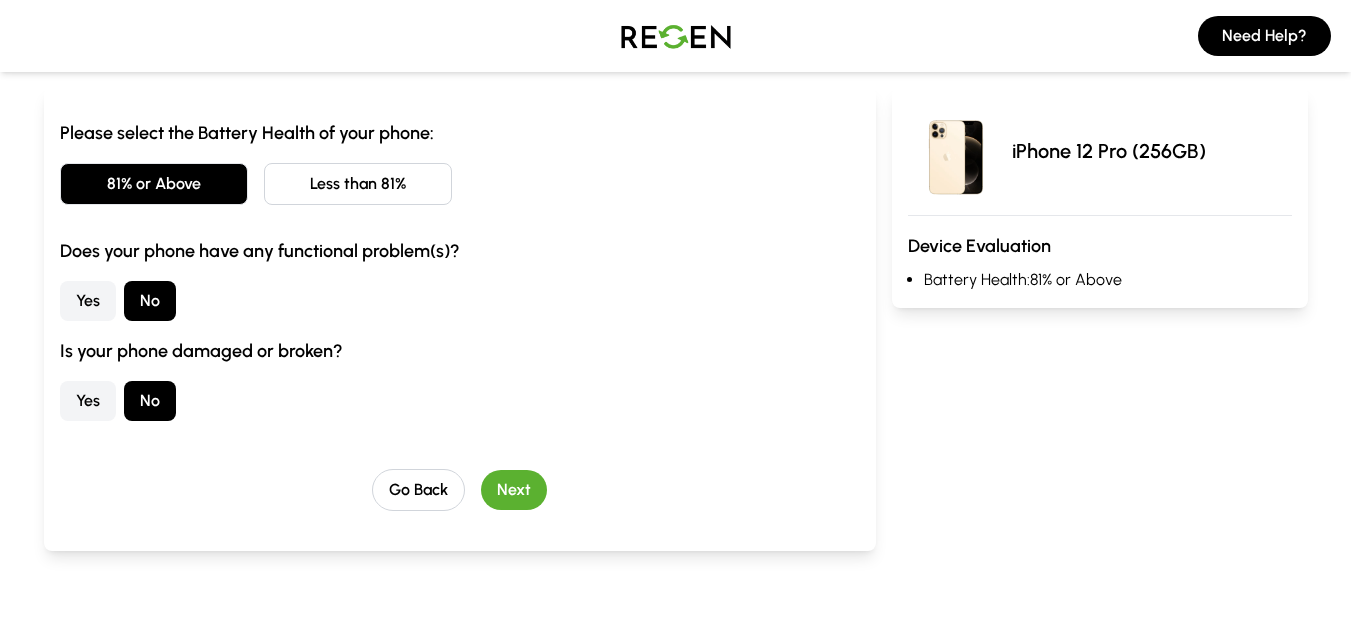 click on "Next" at bounding box center [514, 490] 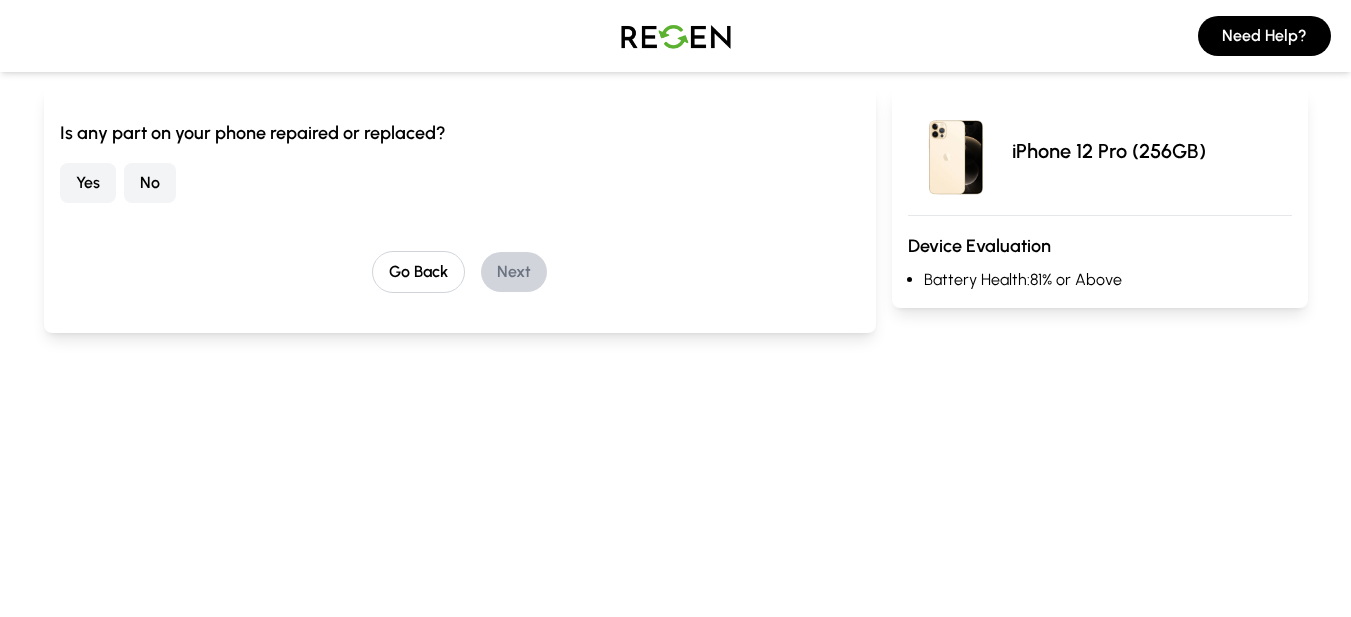 click on "No" at bounding box center (150, 183) 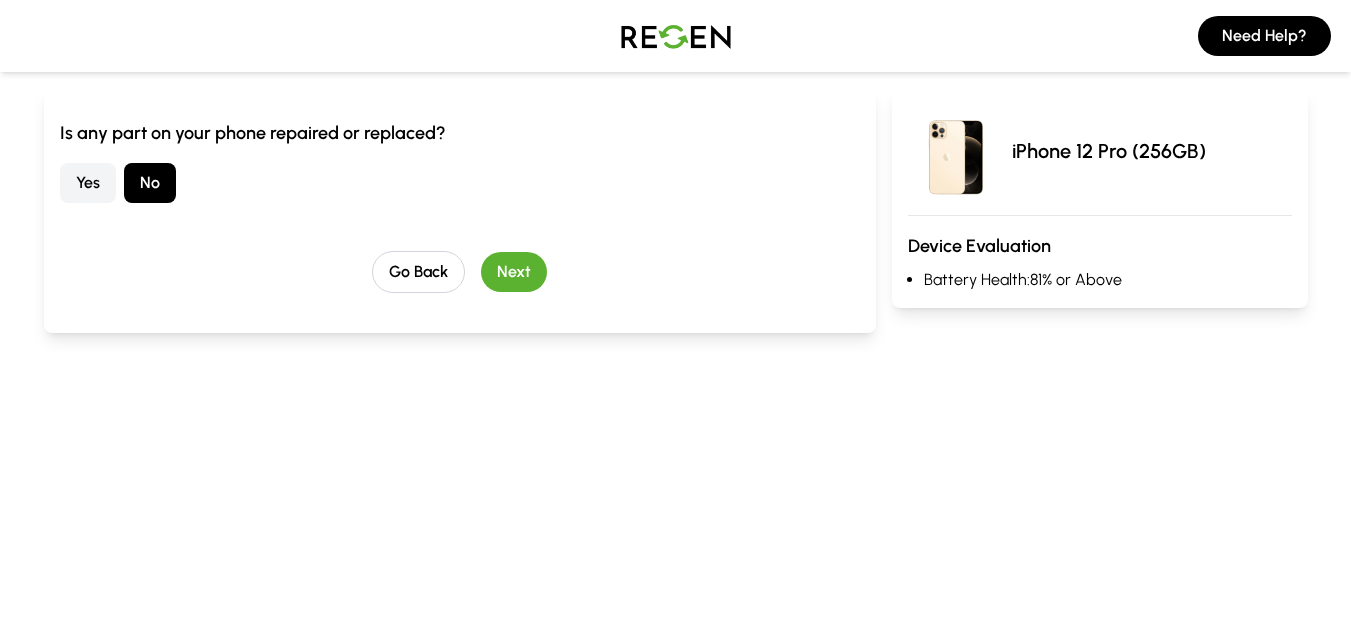 click on "Yes" at bounding box center (88, 183) 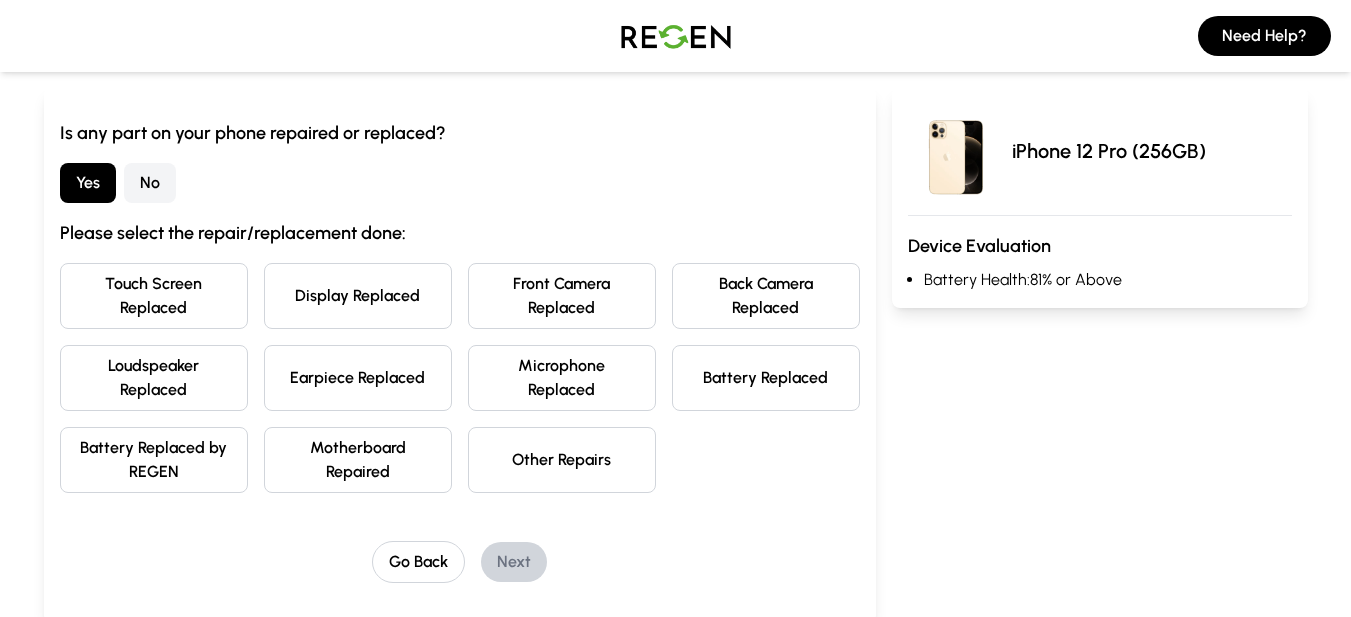 click on "Battery Replaced" at bounding box center (766, 378) 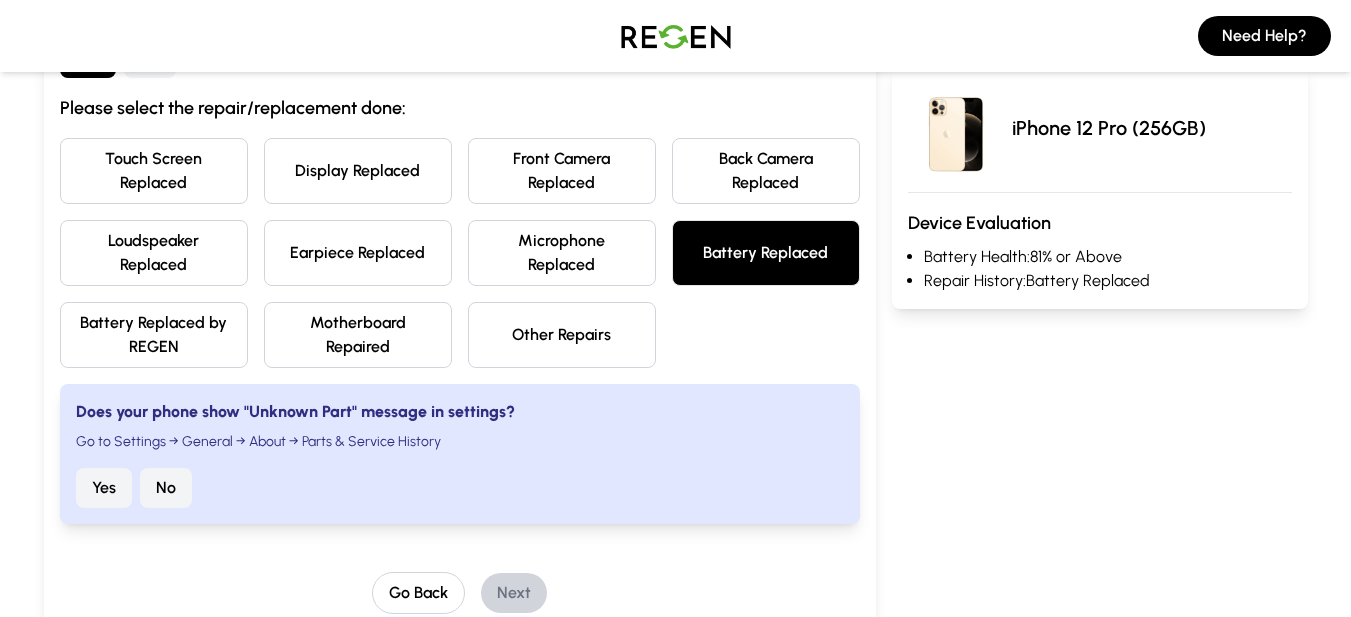 scroll, scrollTop: 338, scrollLeft: 0, axis: vertical 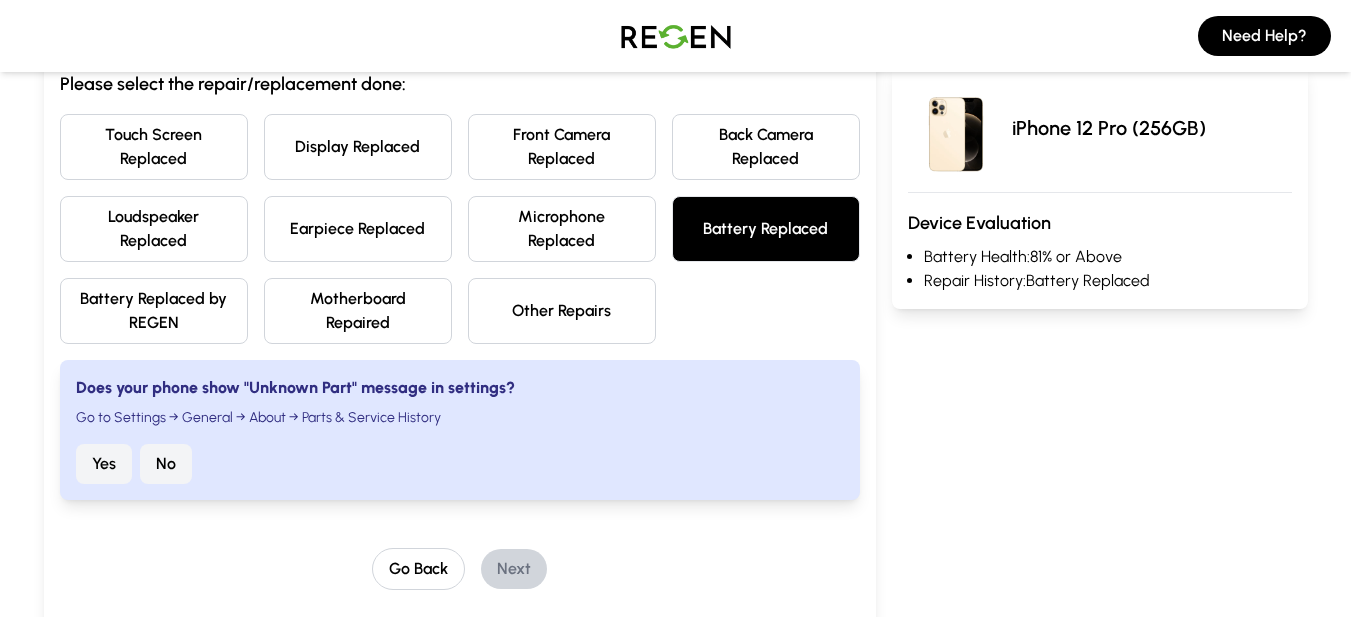 click on "No" at bounding box center [166, 464] 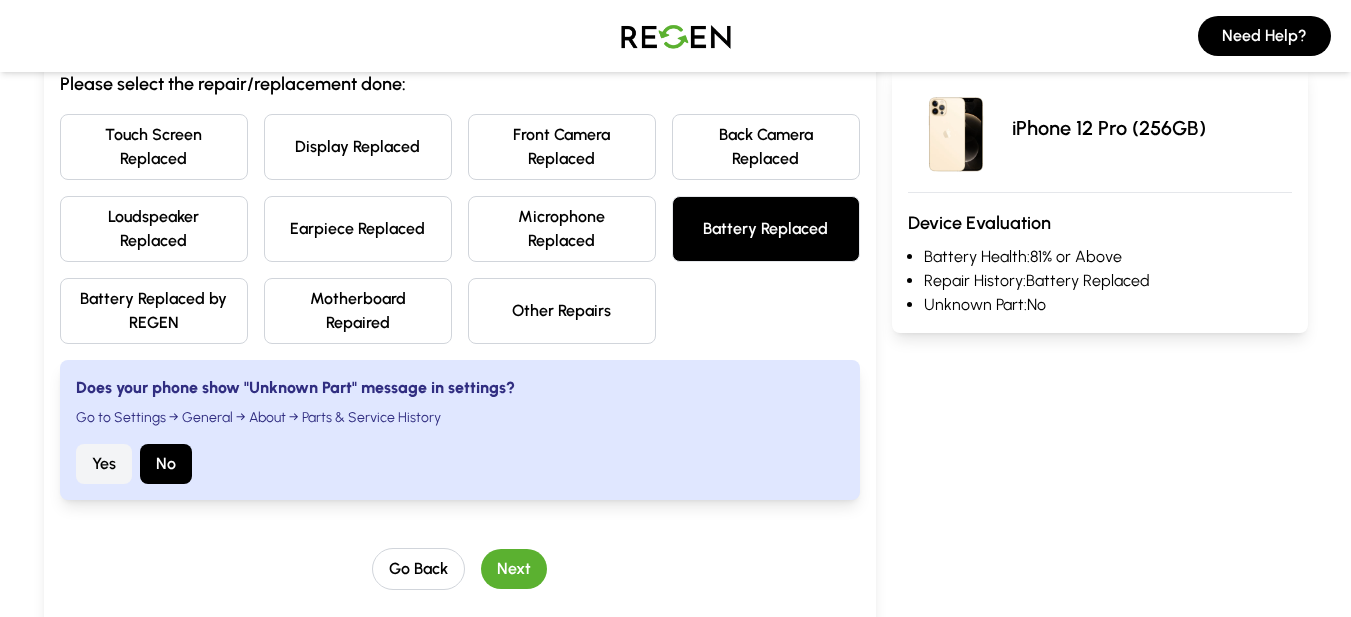 click on "Next" at bounding box center [514, 569] 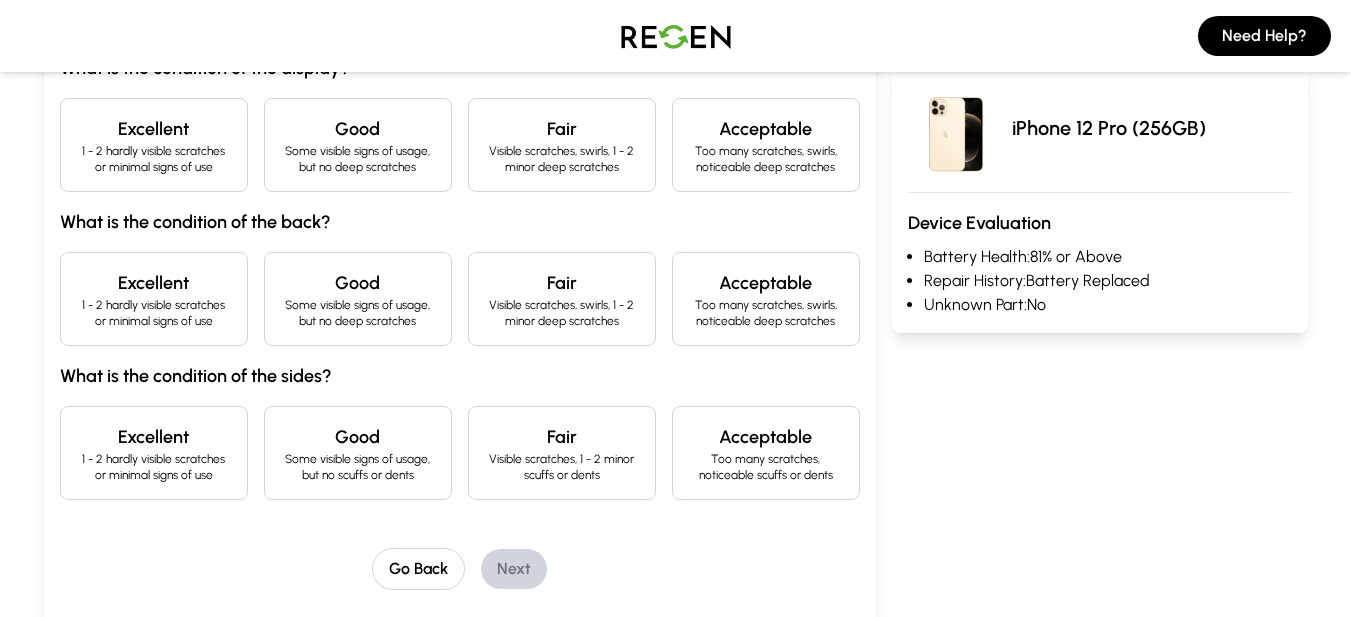 click on "1 - 2 hardly visible scratches or minimal signs of use" at bounding box center [154, 159] 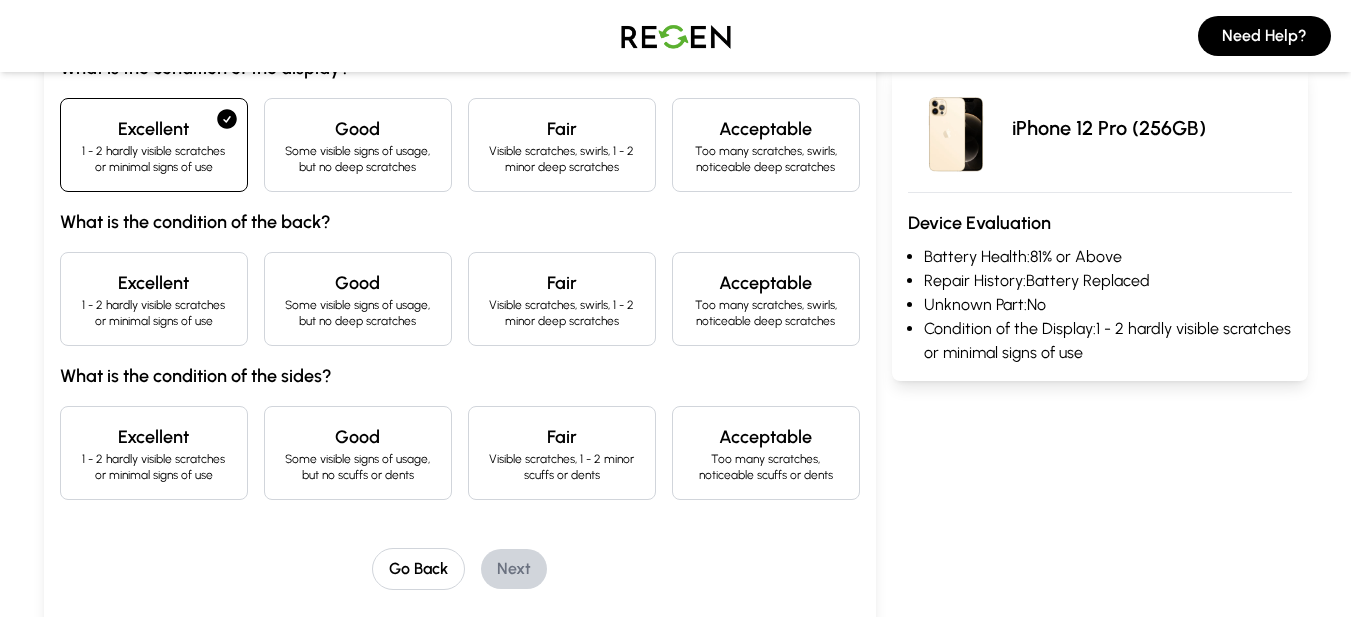 click on "Excellent 1 - 2 hardly visible scratches or minimal signs of use" at bounding box center [154, 299] 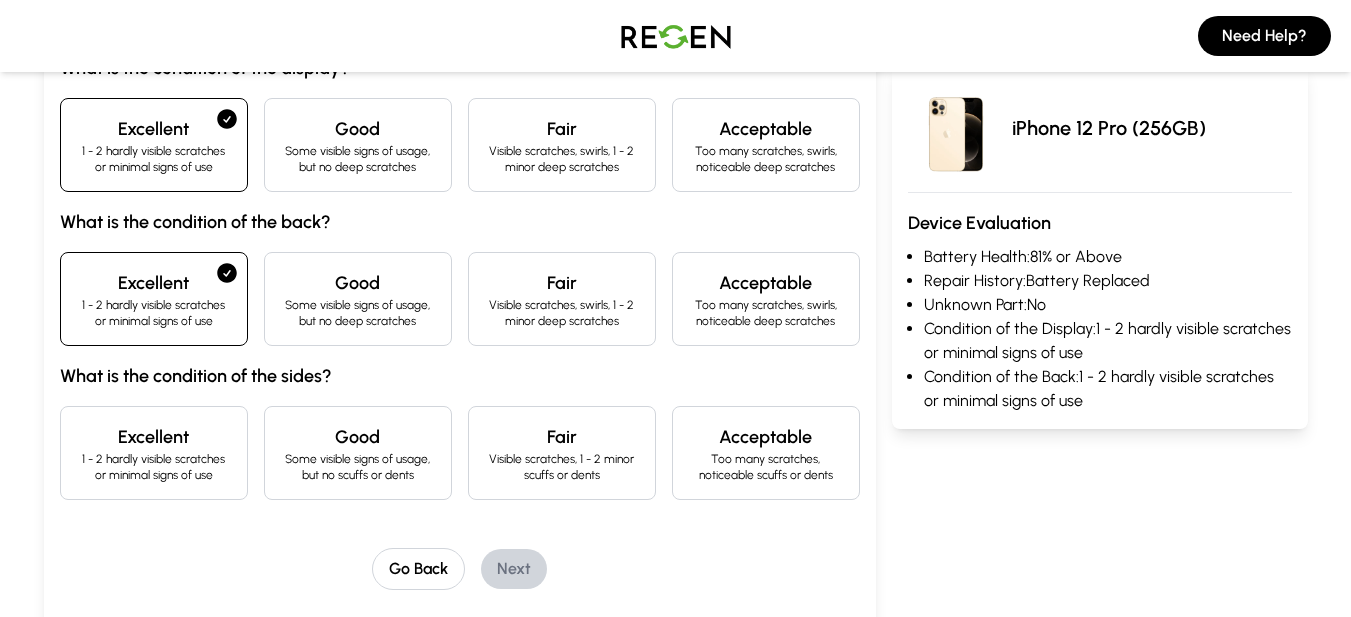 click on "Excellent 1 - 2 hardly visible scratches or minimal signs of use" at bounding box center (154, 453) 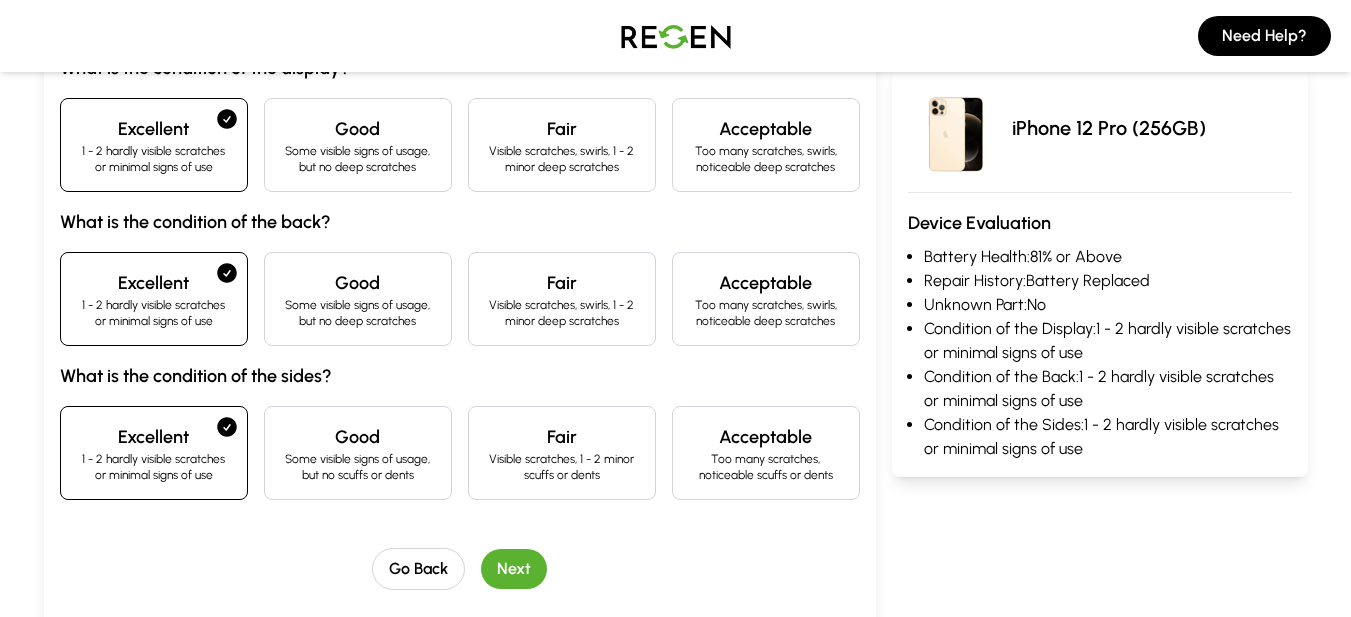 click on "Next" at bounding box center (514, 569) 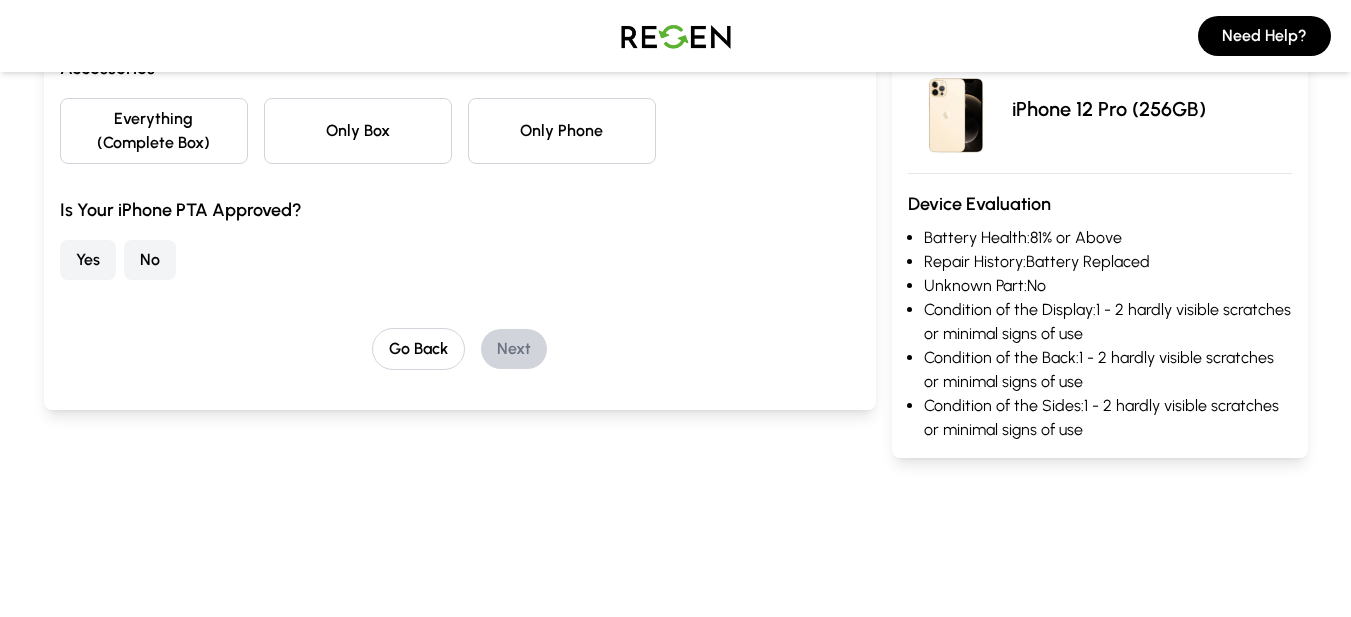 click on "No" at bounding box center (150, 260) 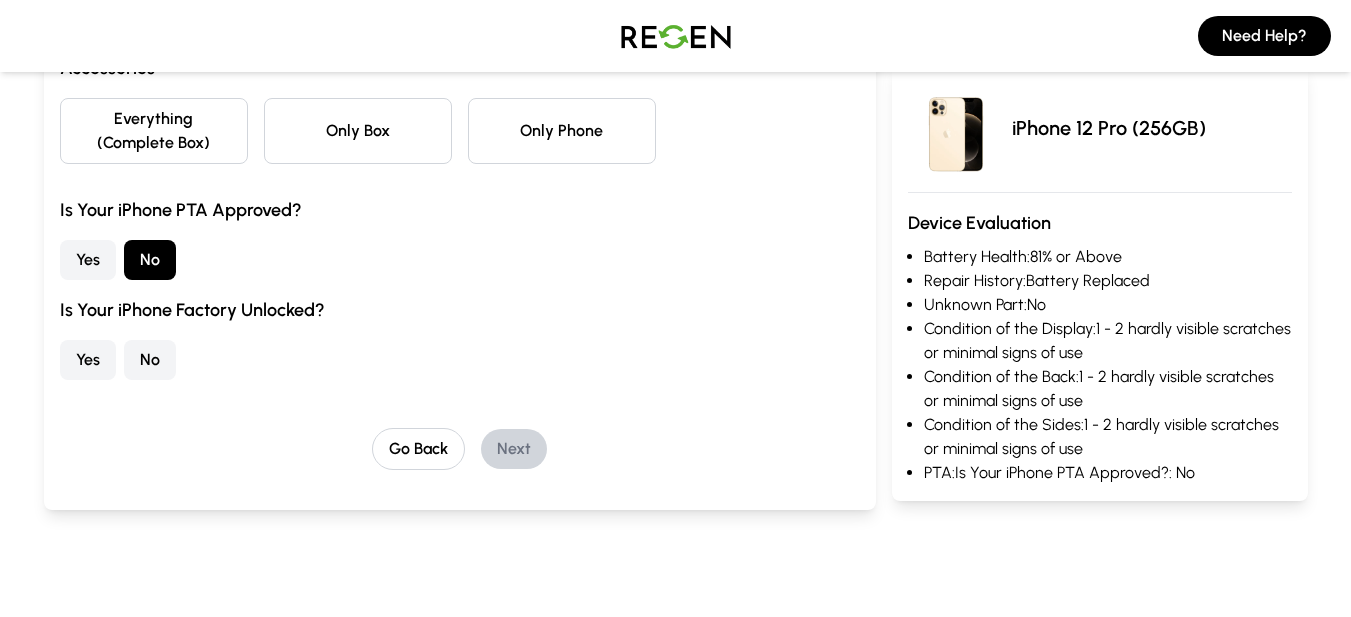 click on "Only Box" at bounding box center (358, 131) 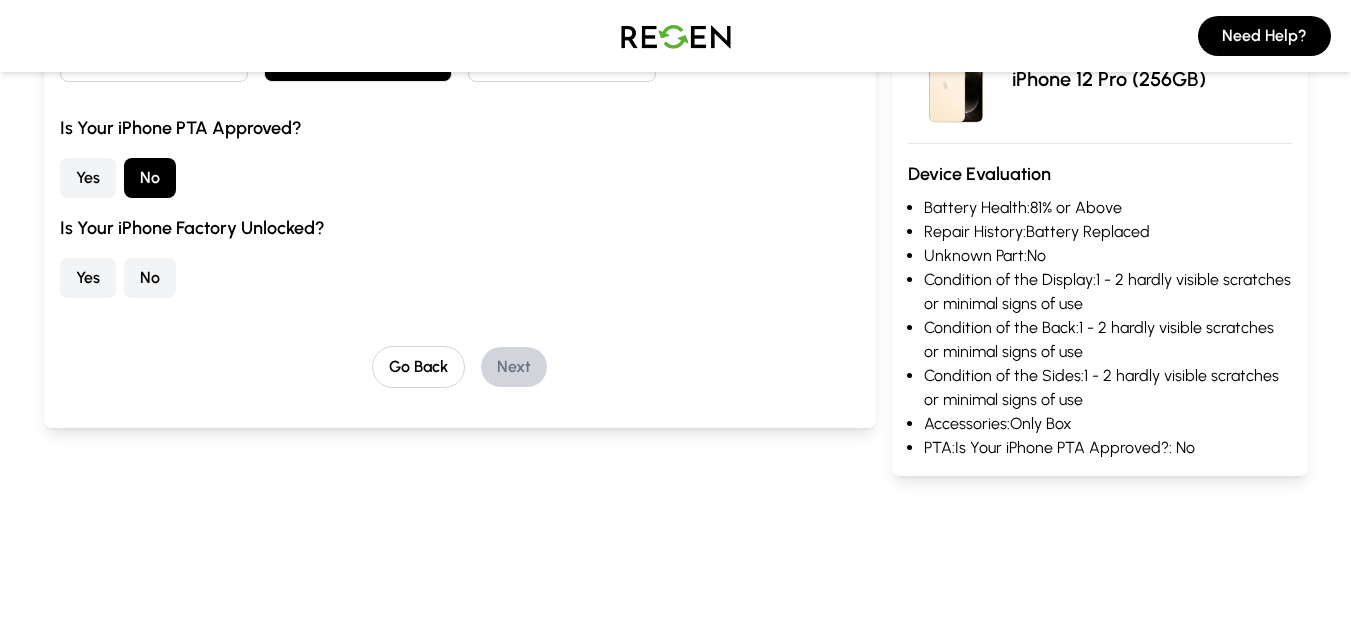 scroll, scrollTop: 346, scrollLeft: 0, axis: vertical 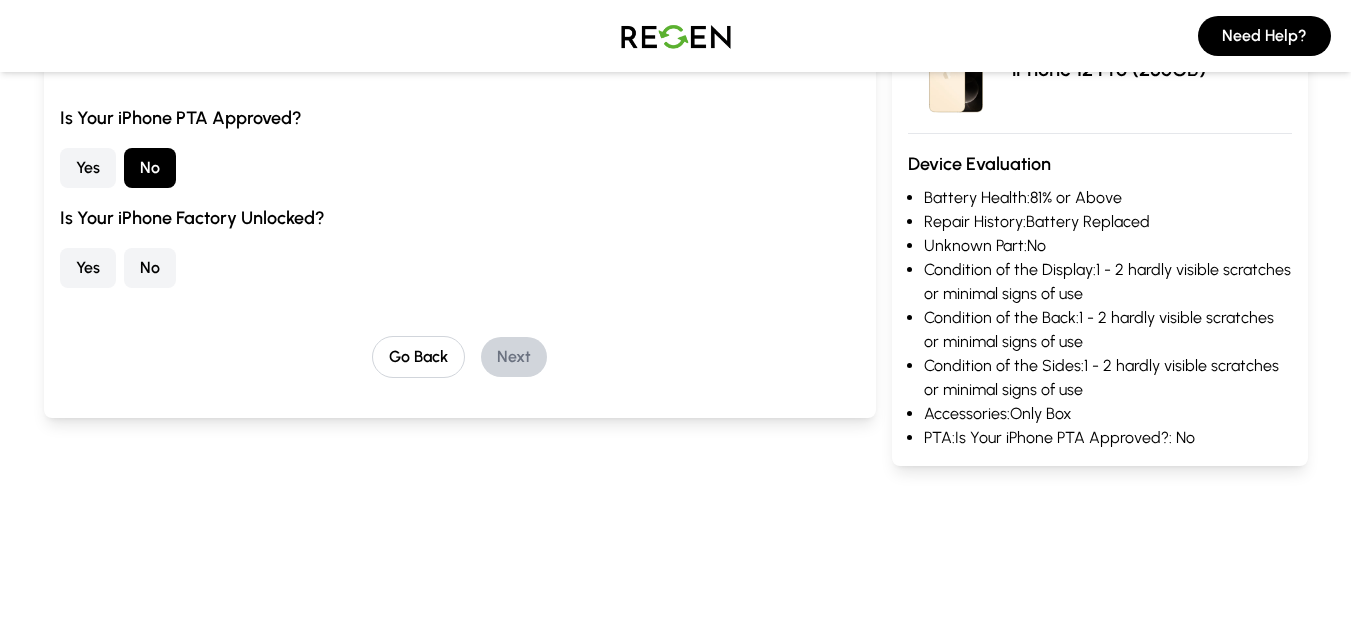 click on "Yes" at bounding box center (88, 268) 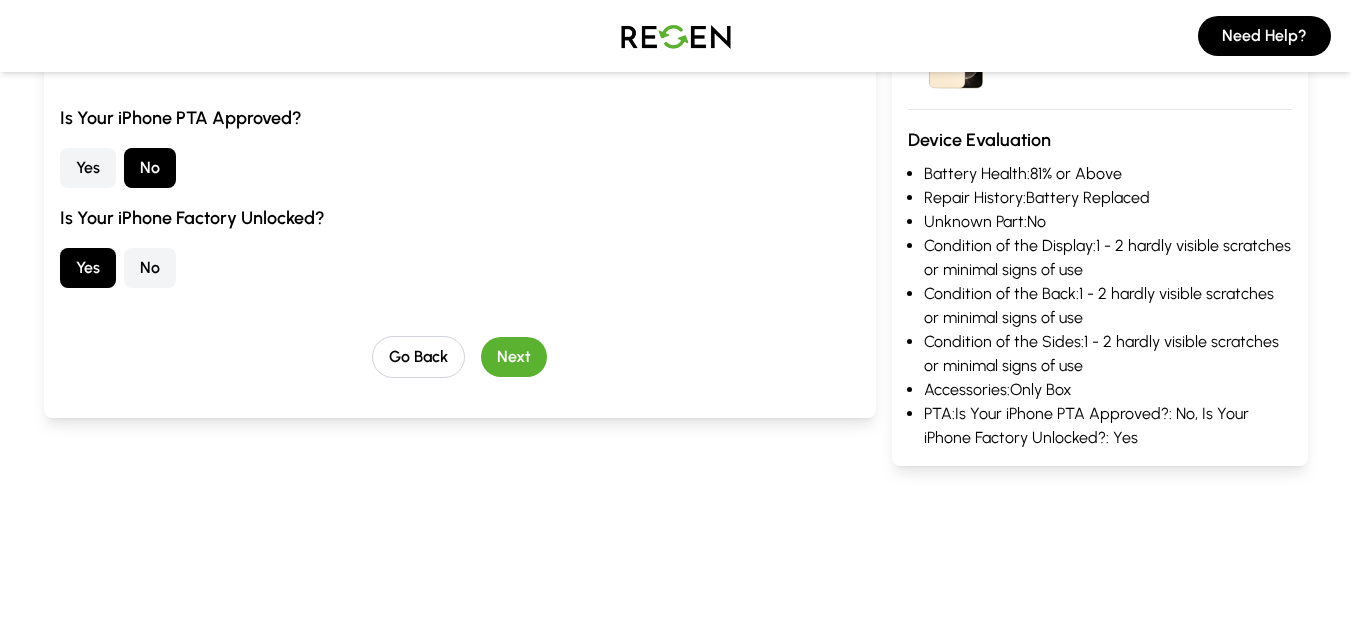 click on "Next" at bounding box center (514, 357) 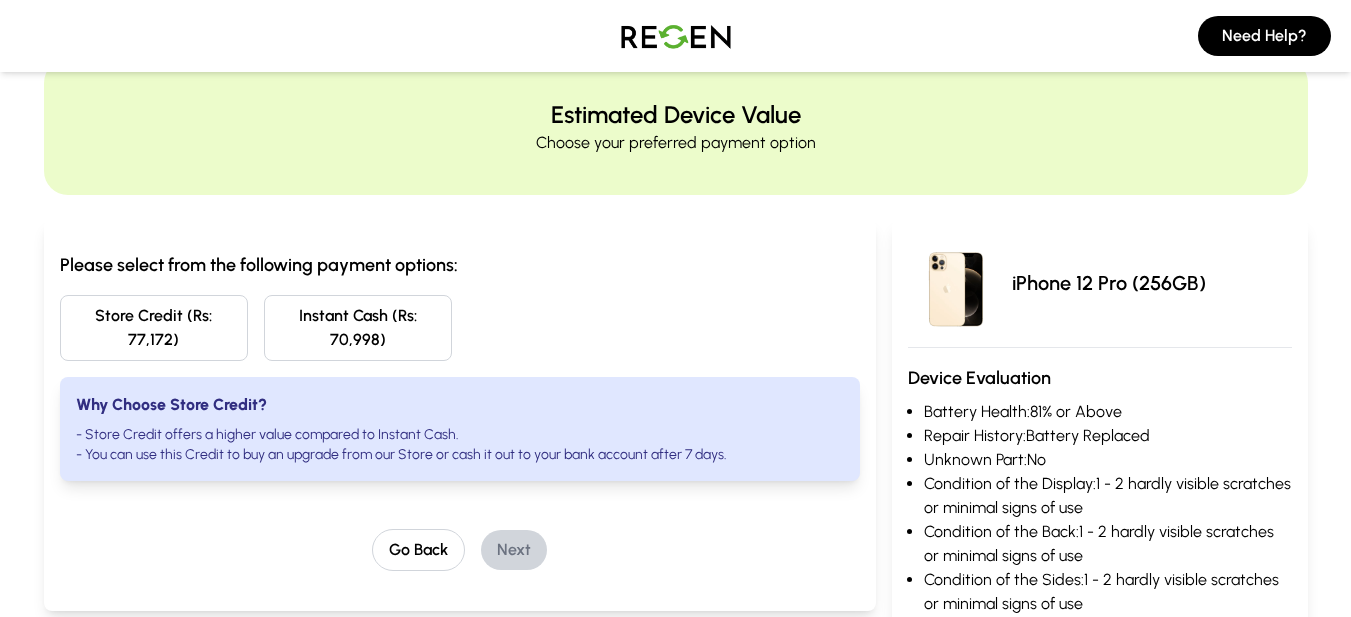 scroll, scrollTop: 56, scrollLeft: 0, axis: vertical 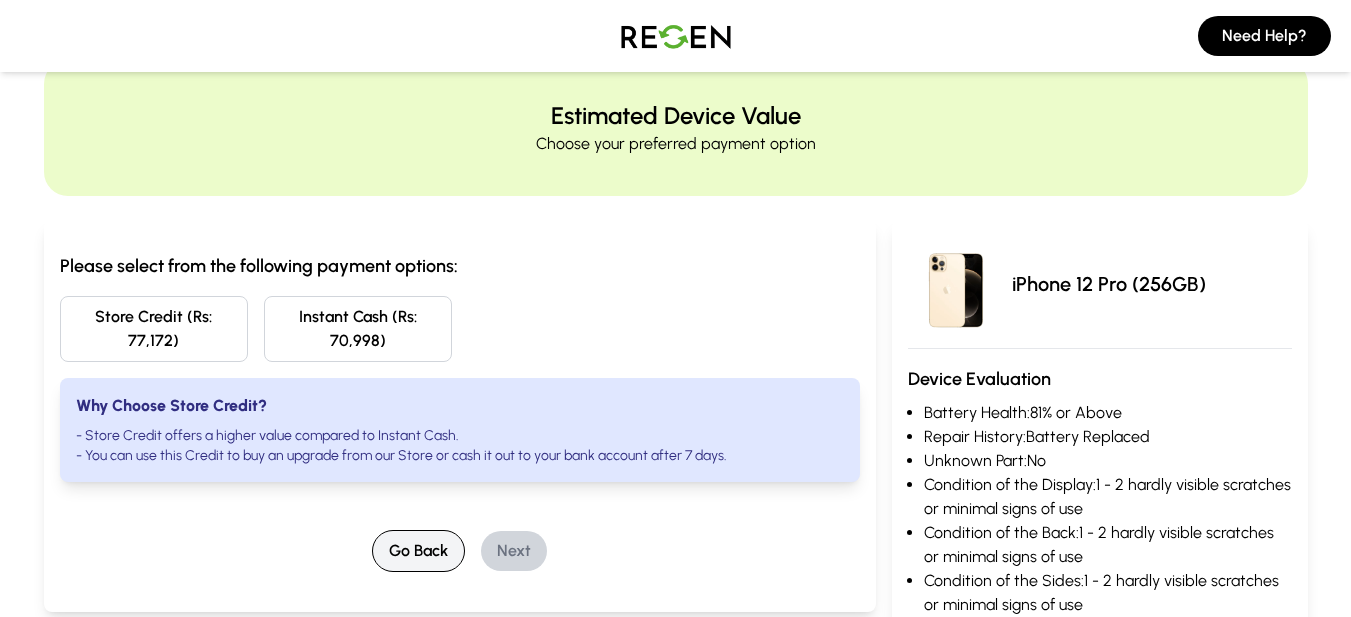 click on "Go Back" at bounding box center (418, 551) 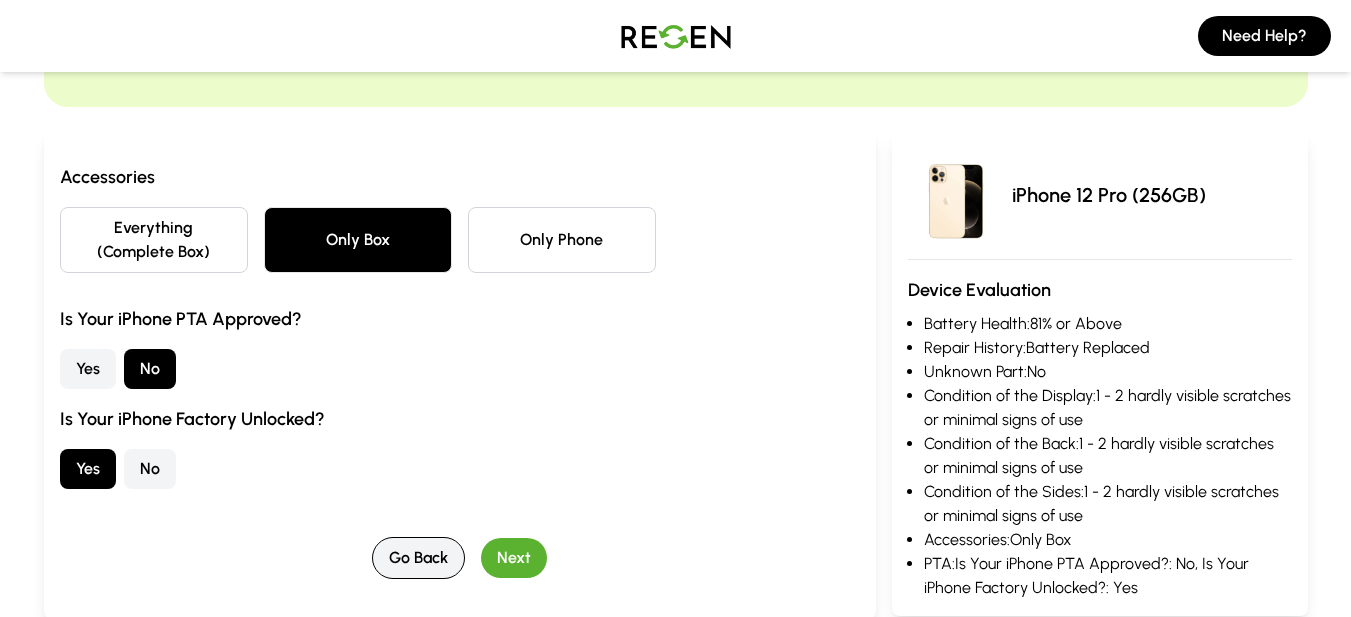 click on "Go Back" at bounding box center [418, 558] 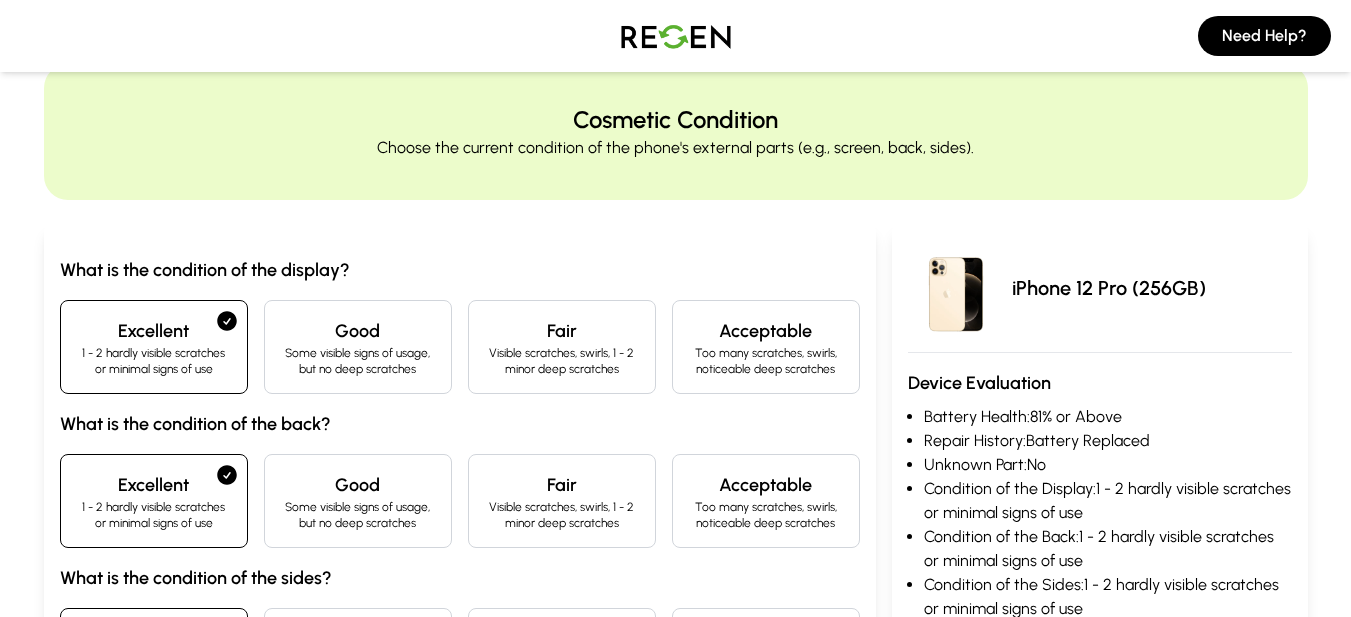 scroll, scrollTop: 0, scrollLeft: 0, axis: both 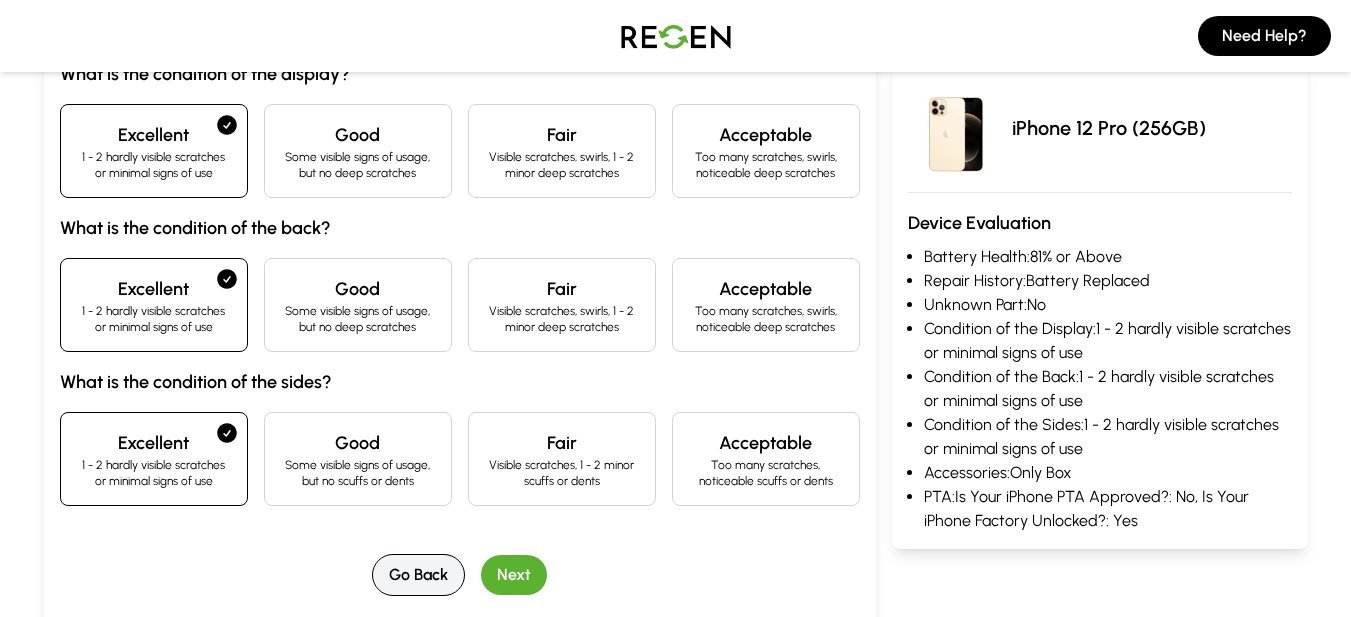 click on "Go Back" at bounding box center [418, 575] 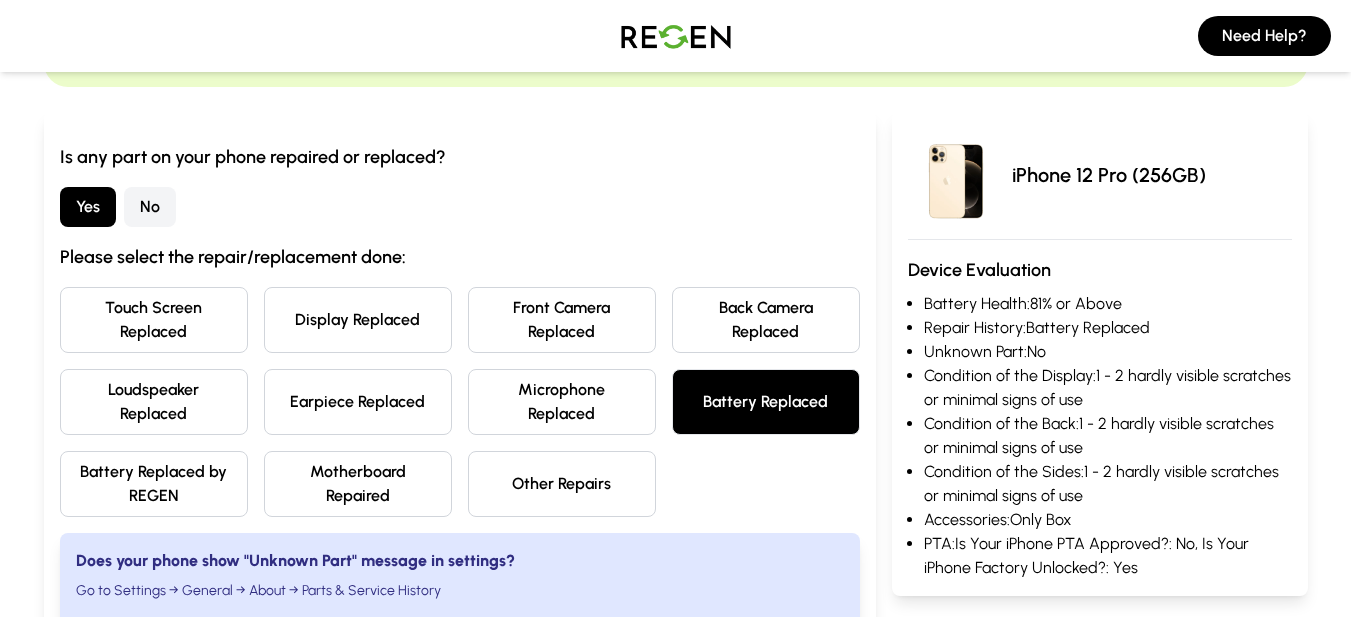scroll, scrollTop: 248, scrollLeft: 0, axis: vertical 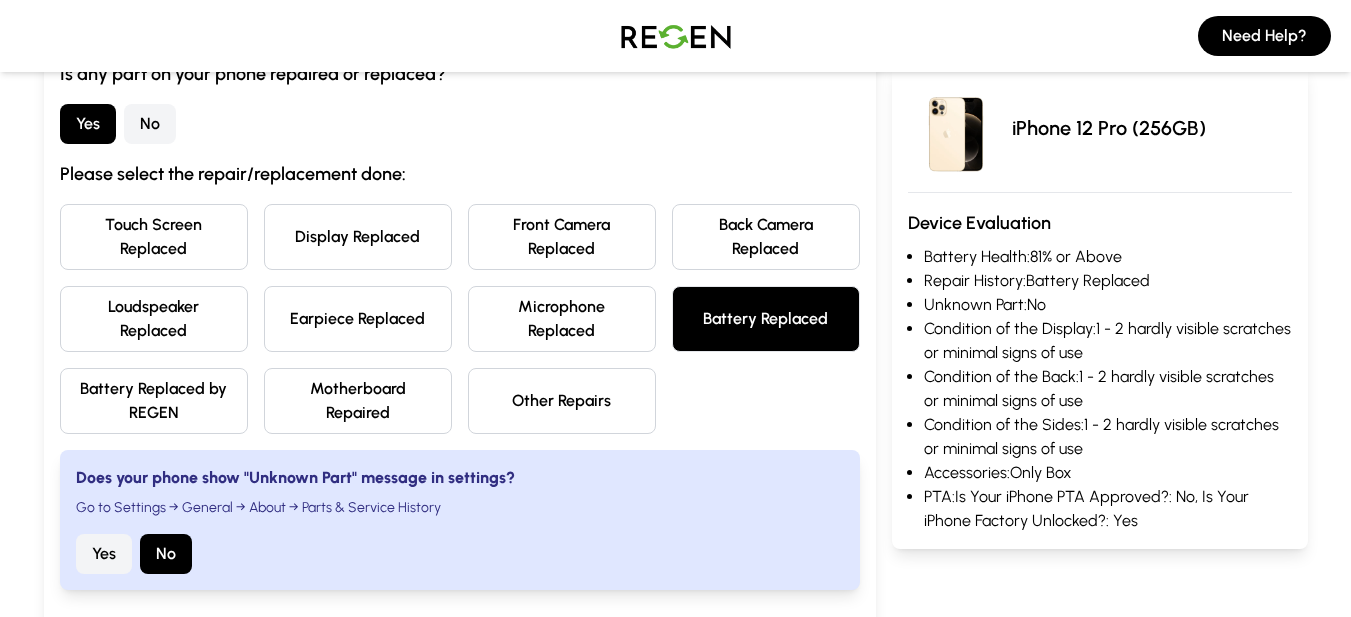 click on "No" at bounding box center [150, 124] 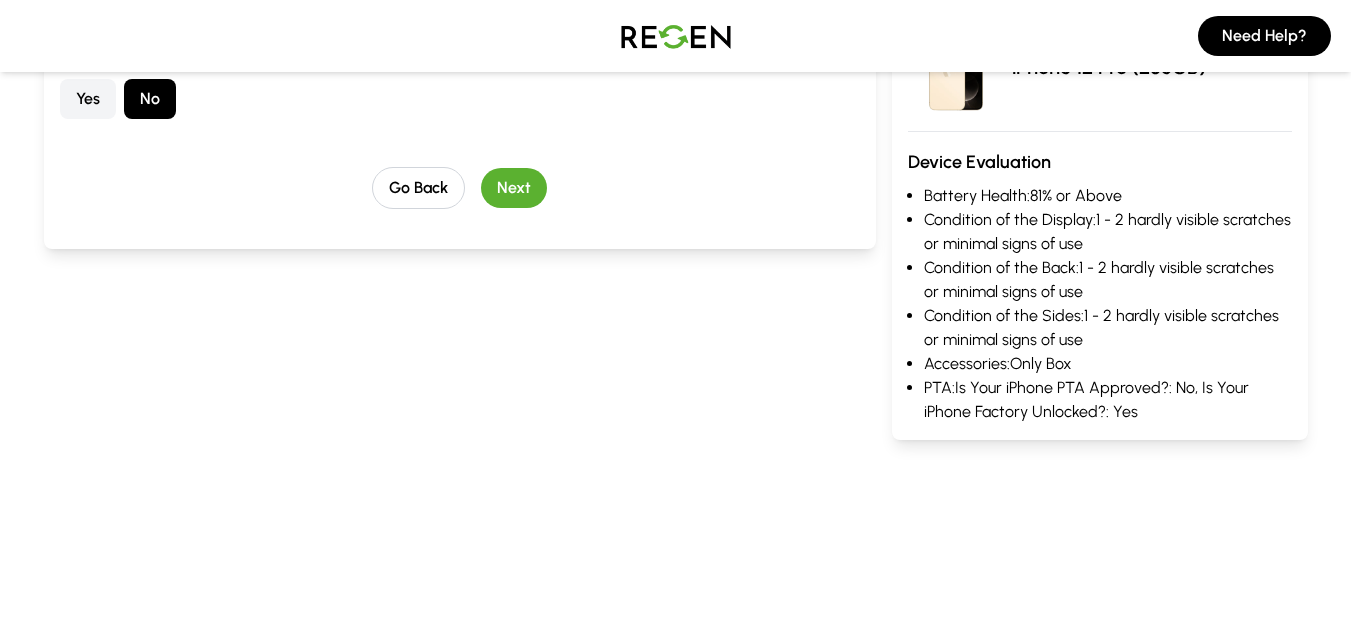 scroll, scrollTop: 215, scrollLeft: 0, axis: vertical 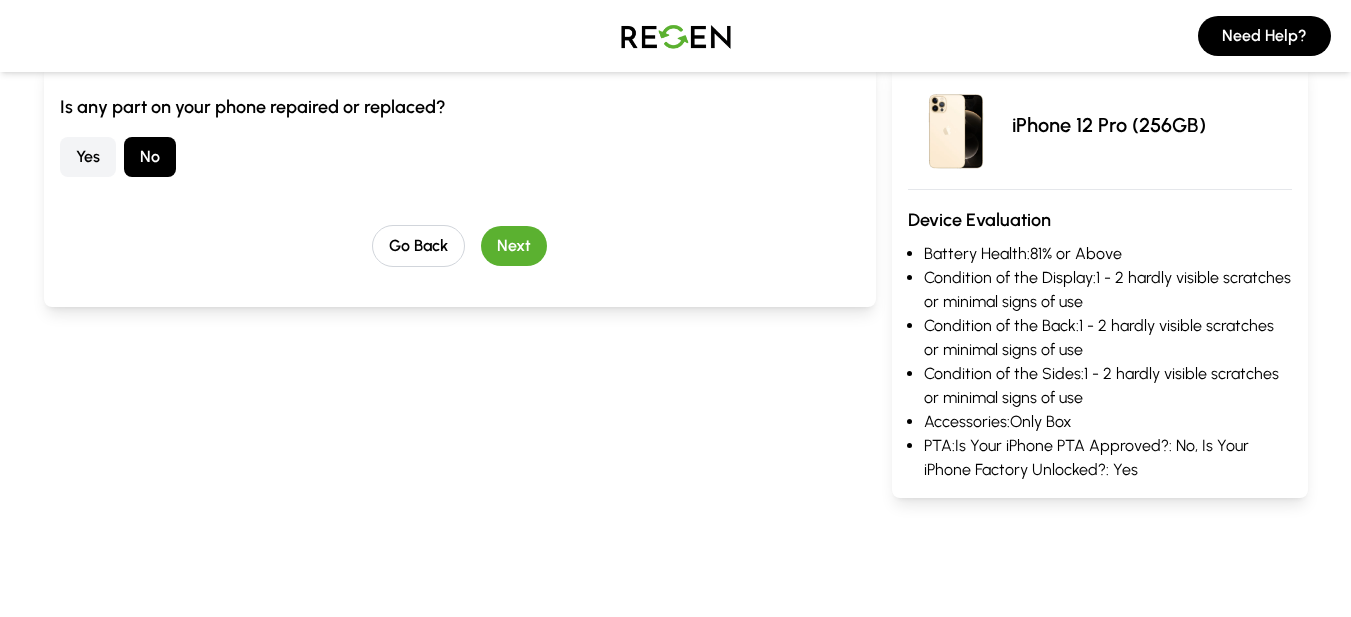click on "Next" at bounding box center [514, 246] 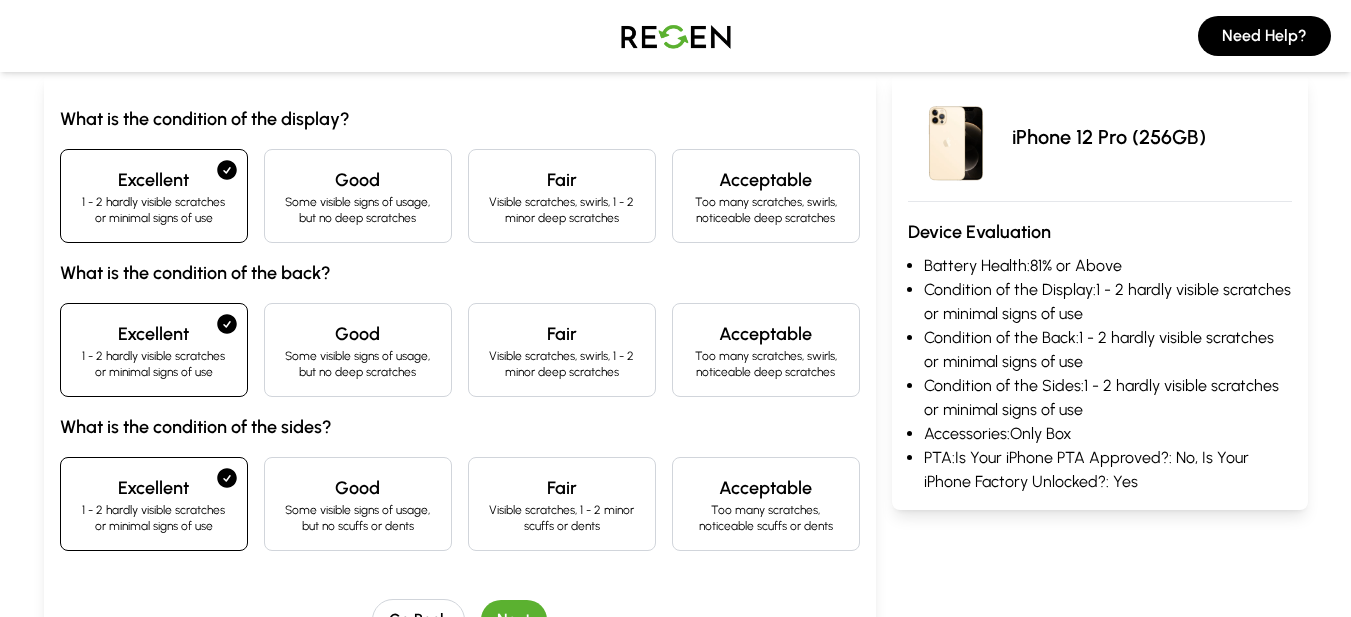 scroll, scrollTop: 217, scrollLeft: 0, axis: vertical 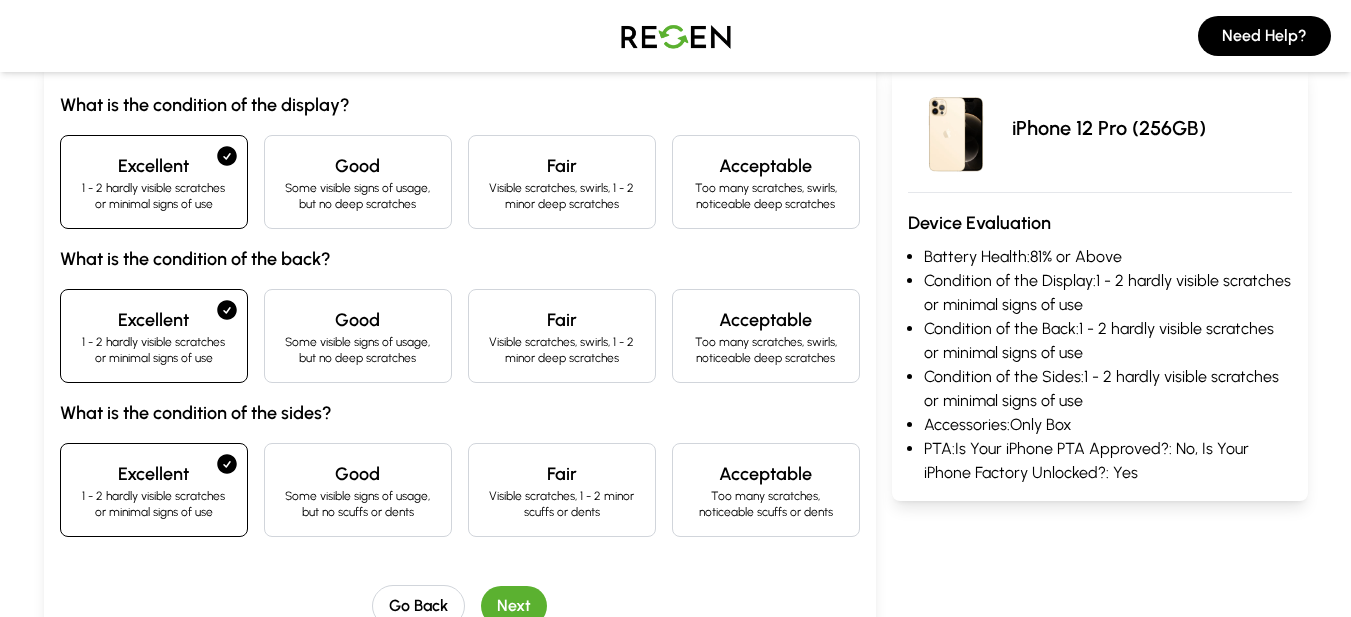 click on "Next" at bounding box center (514, 606) 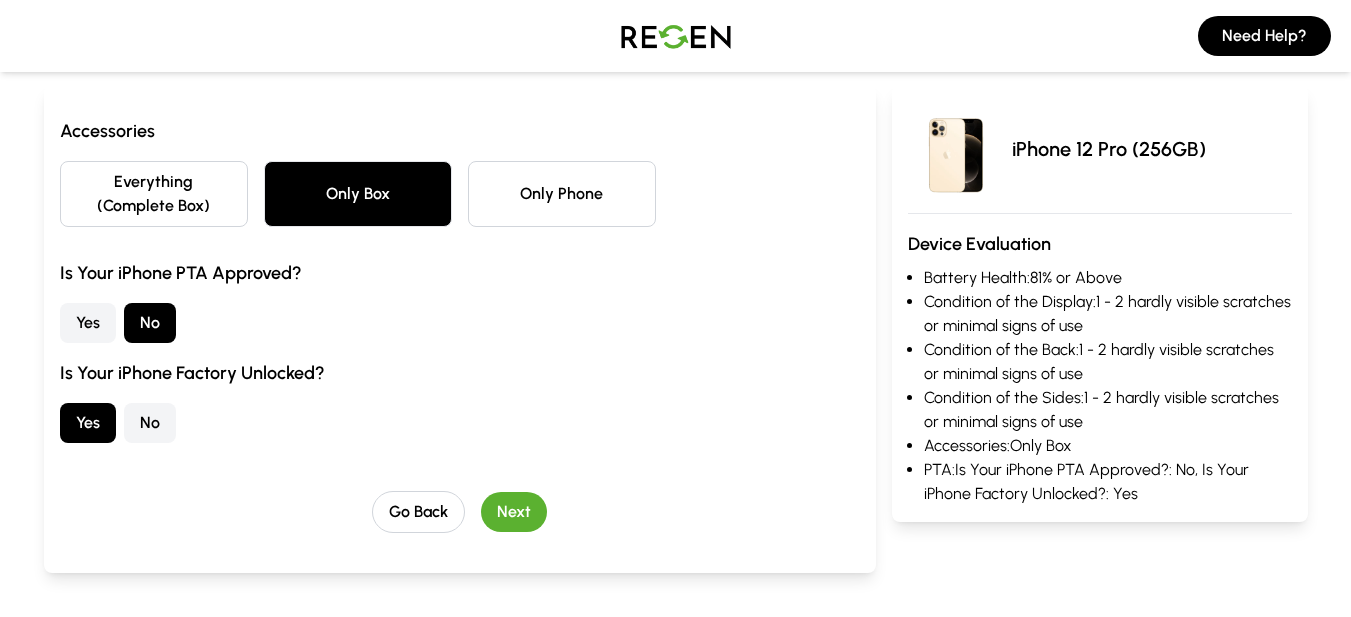 scroll, scrollTop: 280, scrollLeft: 0, axis: vertical 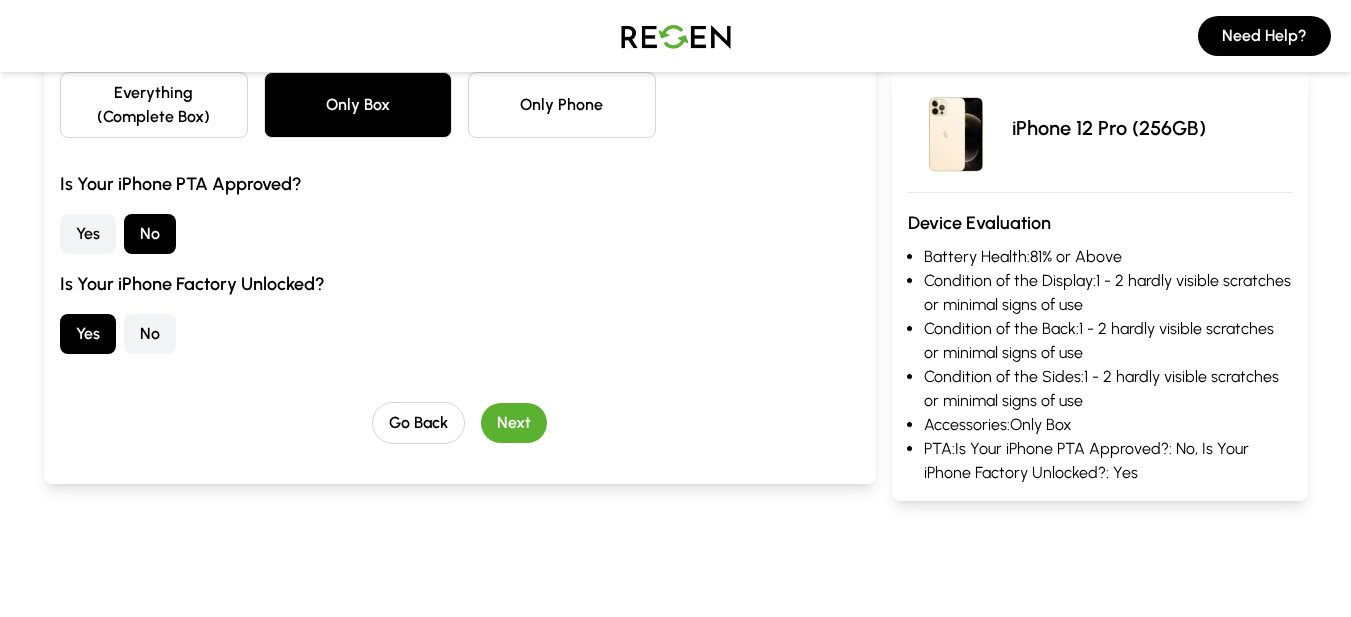 click on "Next" at bounding box center (514, 423) 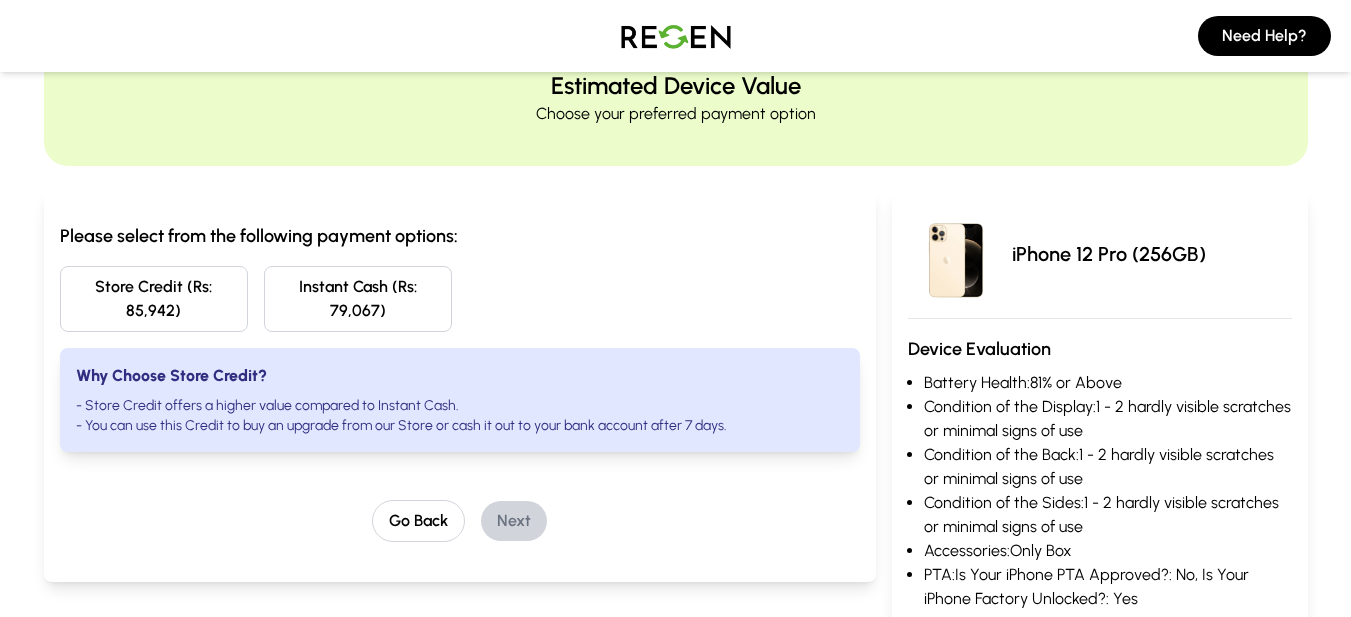scroll, scrollTop: 61, scrollLeft: 0, axis: vertical 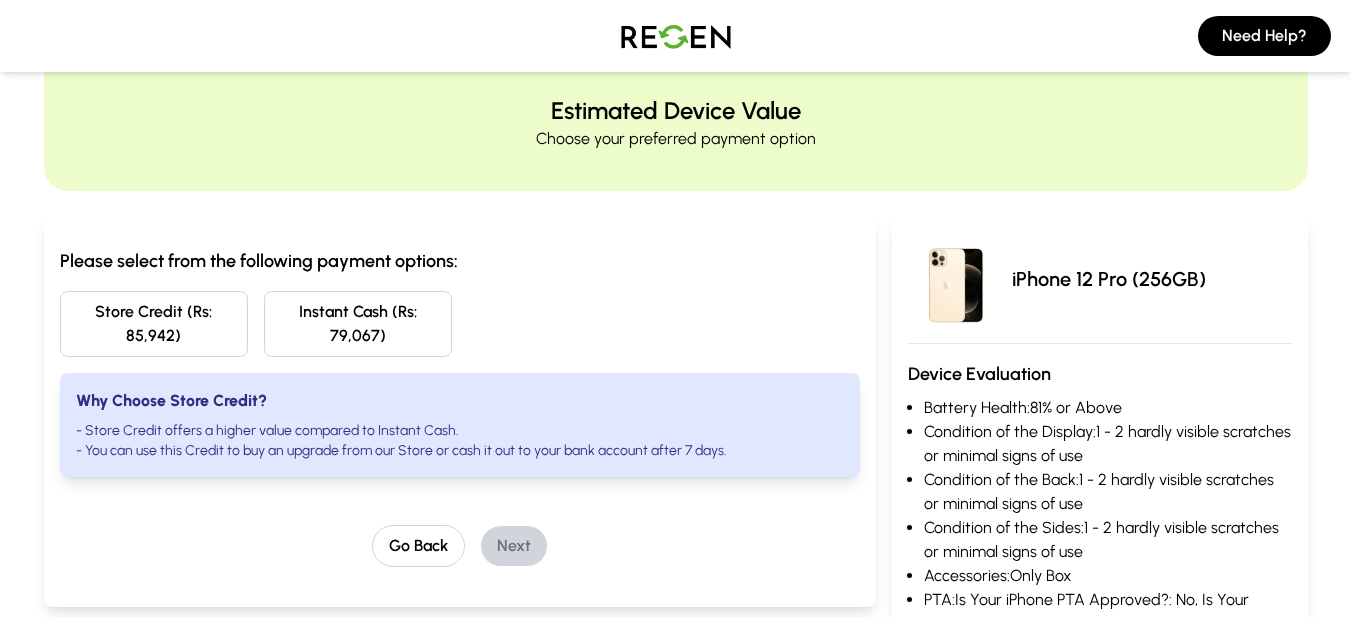 click on "Instant Cash (Rs: 79,067)" at bounding box center (358, 324) 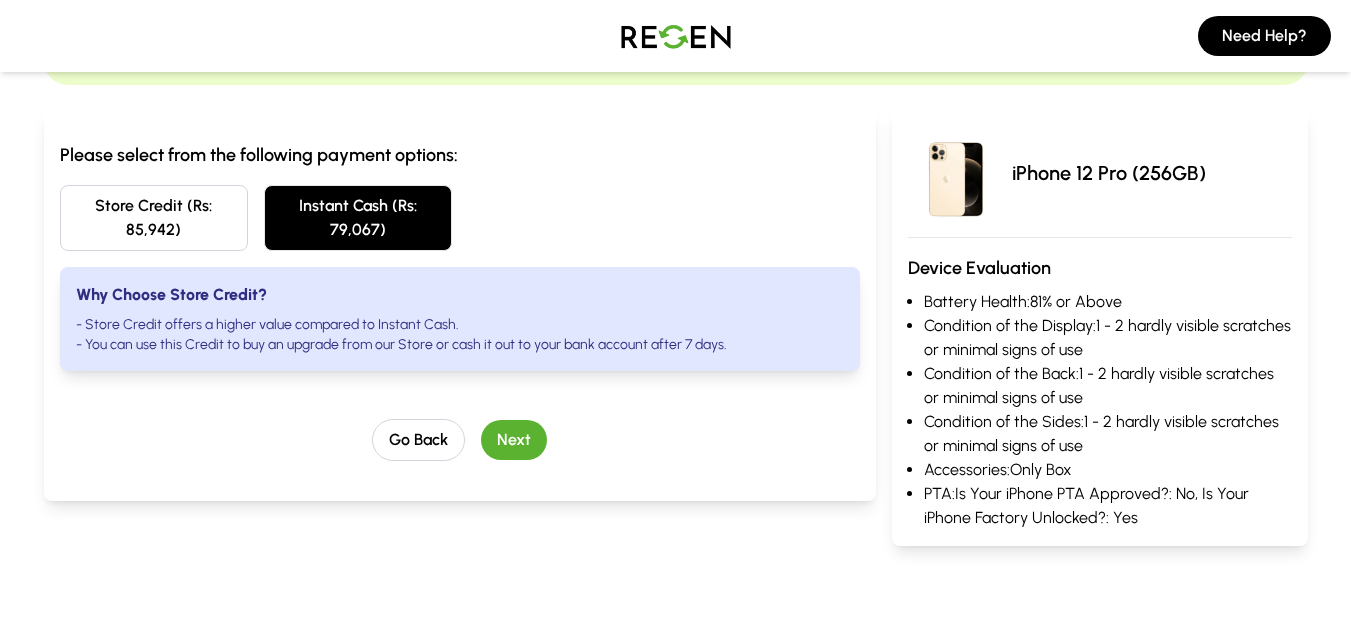 scroll, scrollTop: 188, scrollLeft: 0, axis: vertical 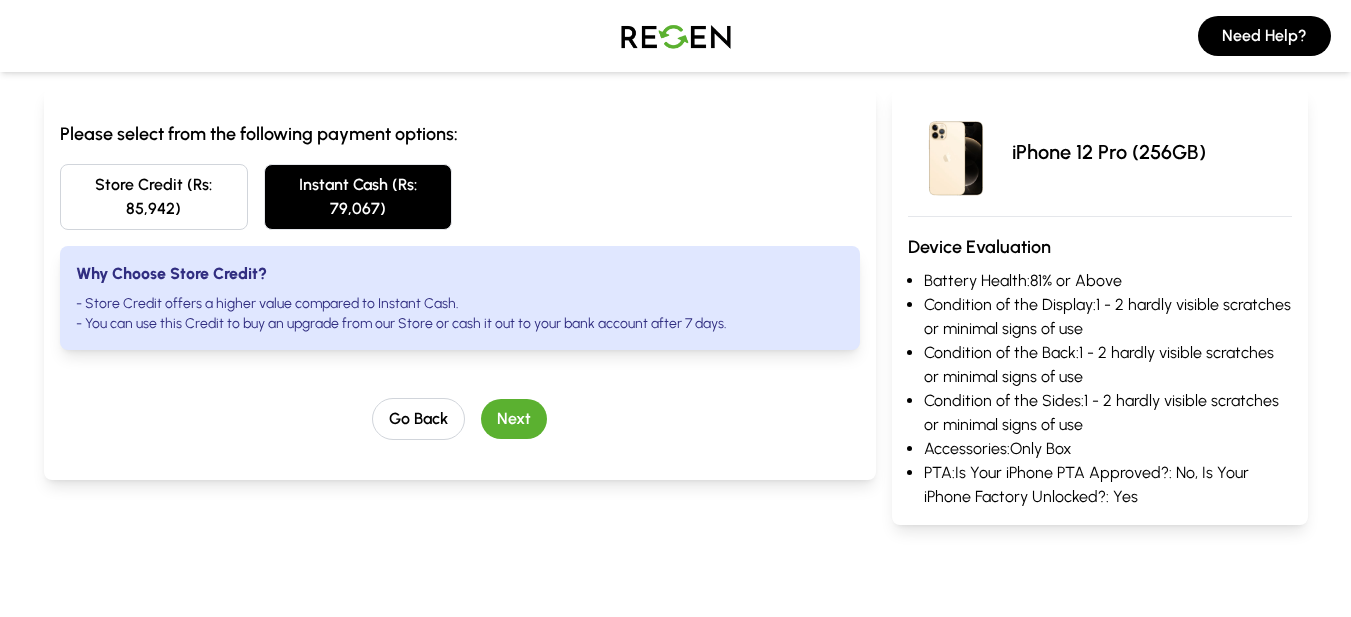 click on "Store Credit (Rs: 85,942)" at bounding box center (154, 197) 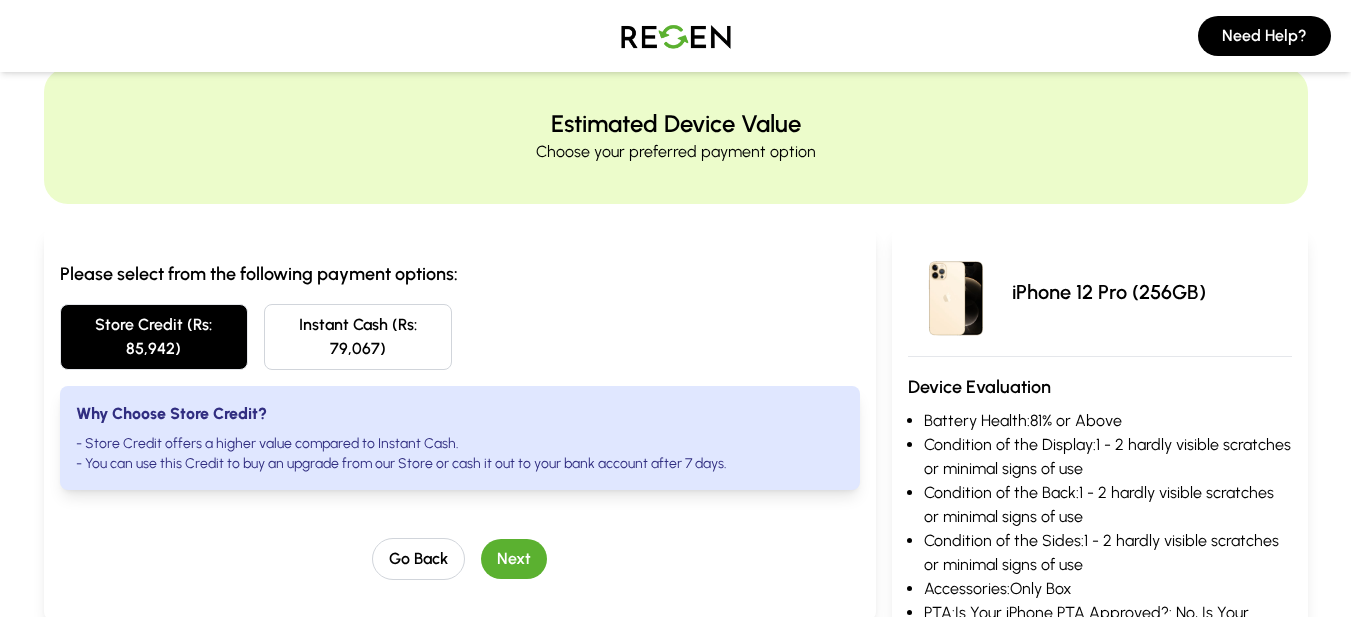 scroll, scrollTop: 0, scrollLeft: 0, axis: both 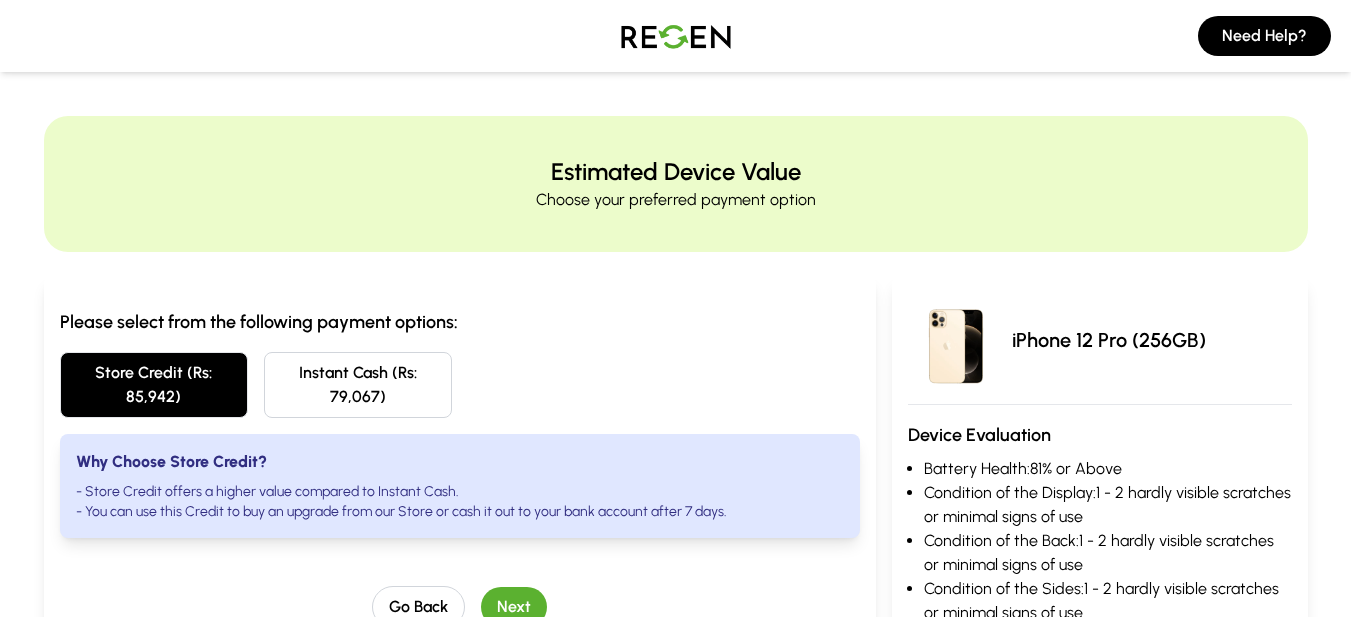 type 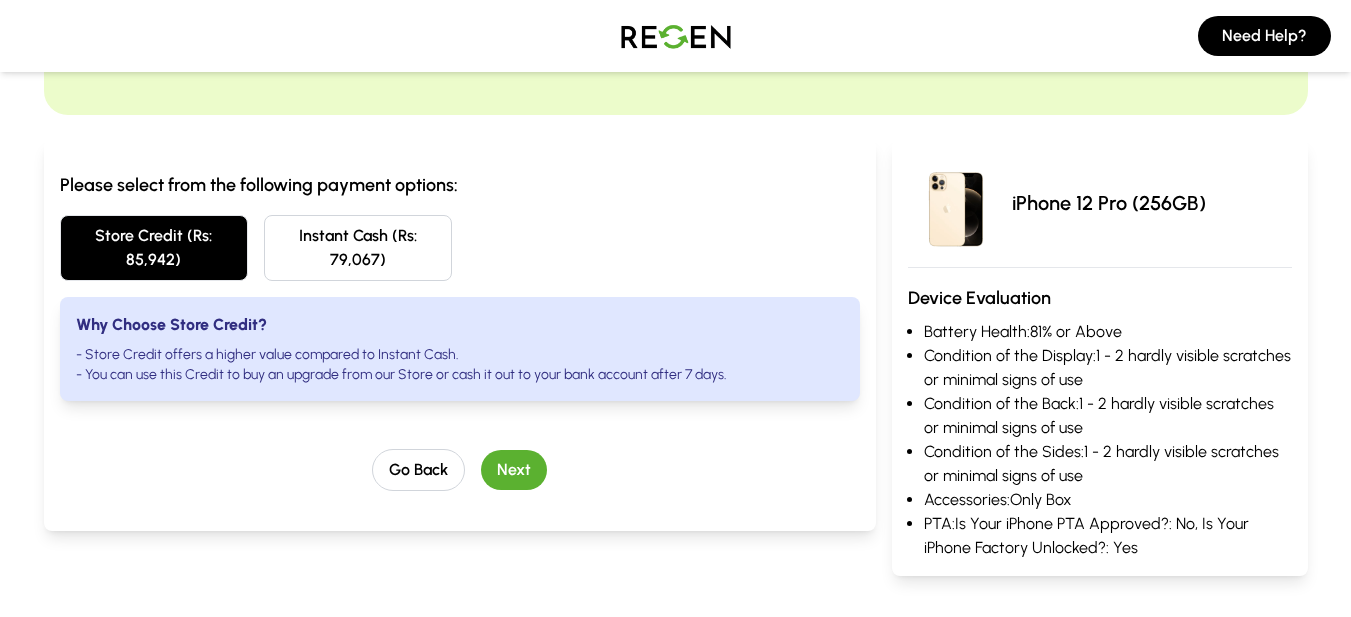 scroll, scrollTop: 0, scrollLeft: 0, axis: both 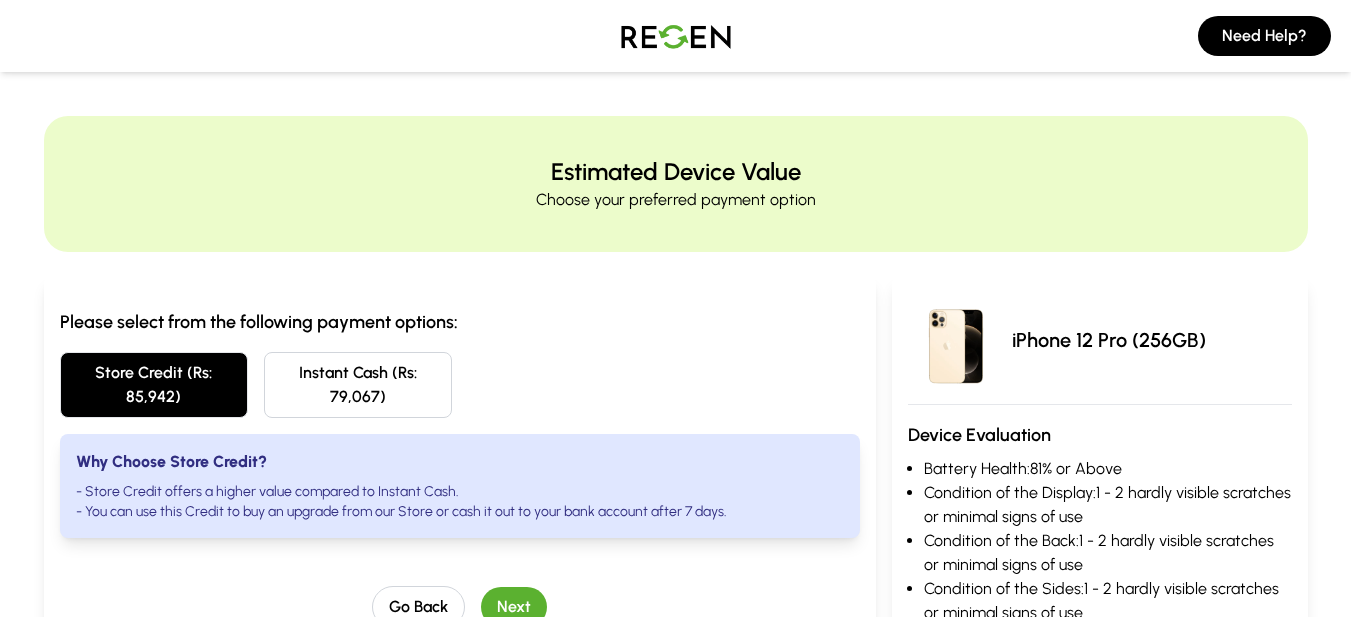 click at bounding box center (676, 36) 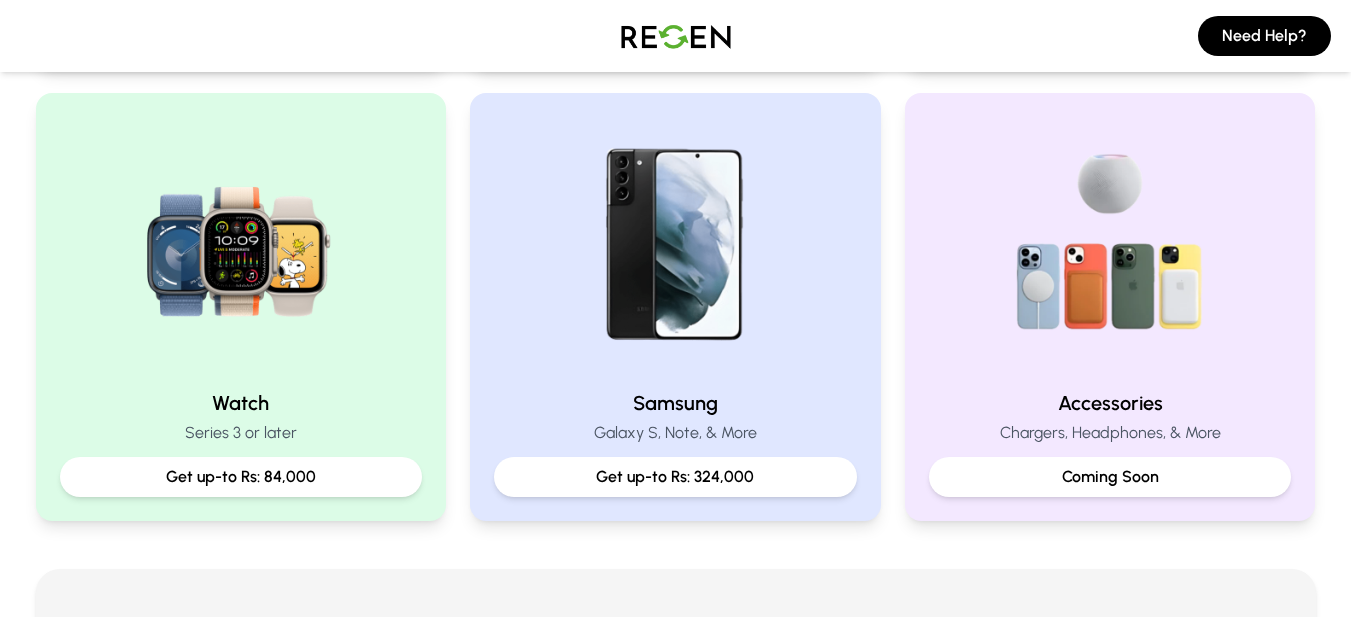 scroll, scrollTop: 888, scrollLeft: 0, axis: vertical 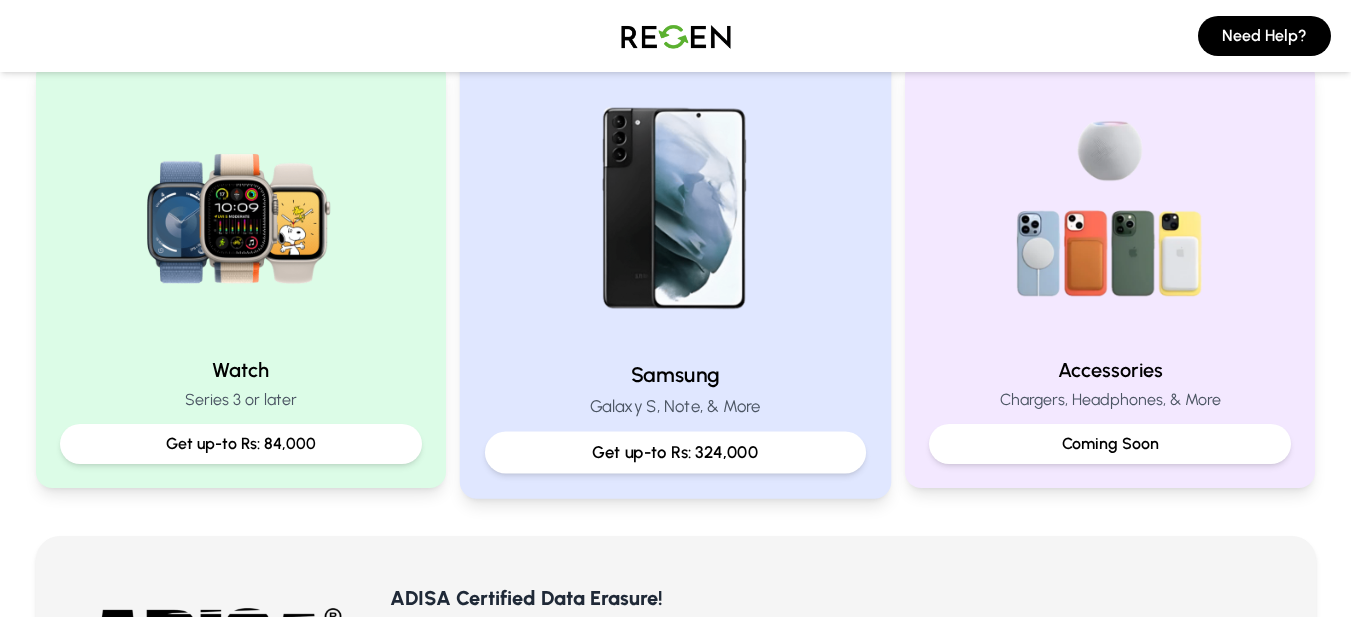 click on "Get up-to Rs: 324,000" at bounding box center [675, 452] 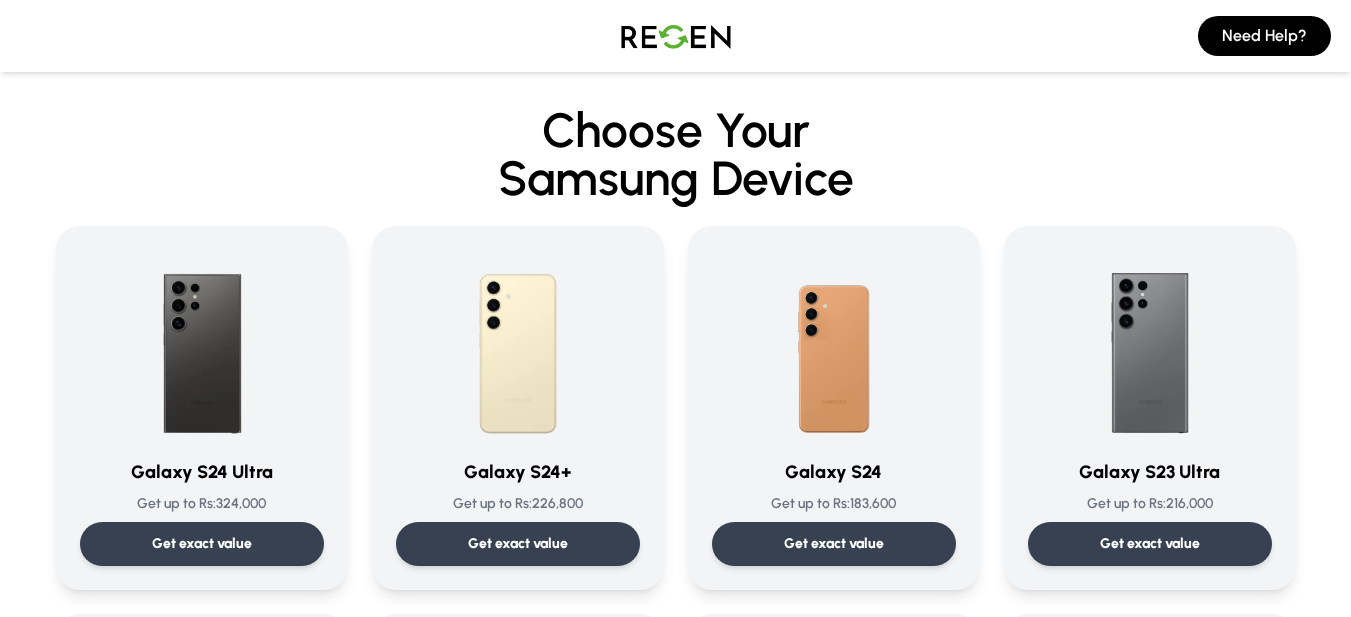 scroll, scrollTop: 3, scrollLeft: 0, axis: vertical 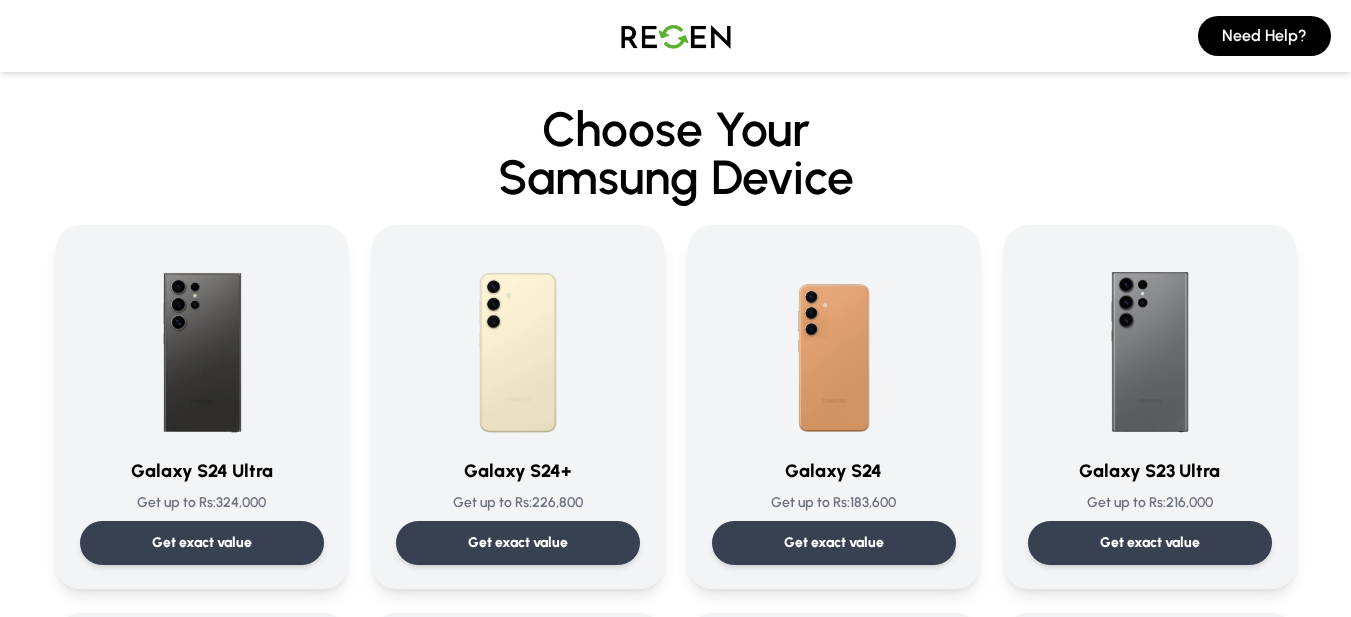 click at bounding box center [676, 36] 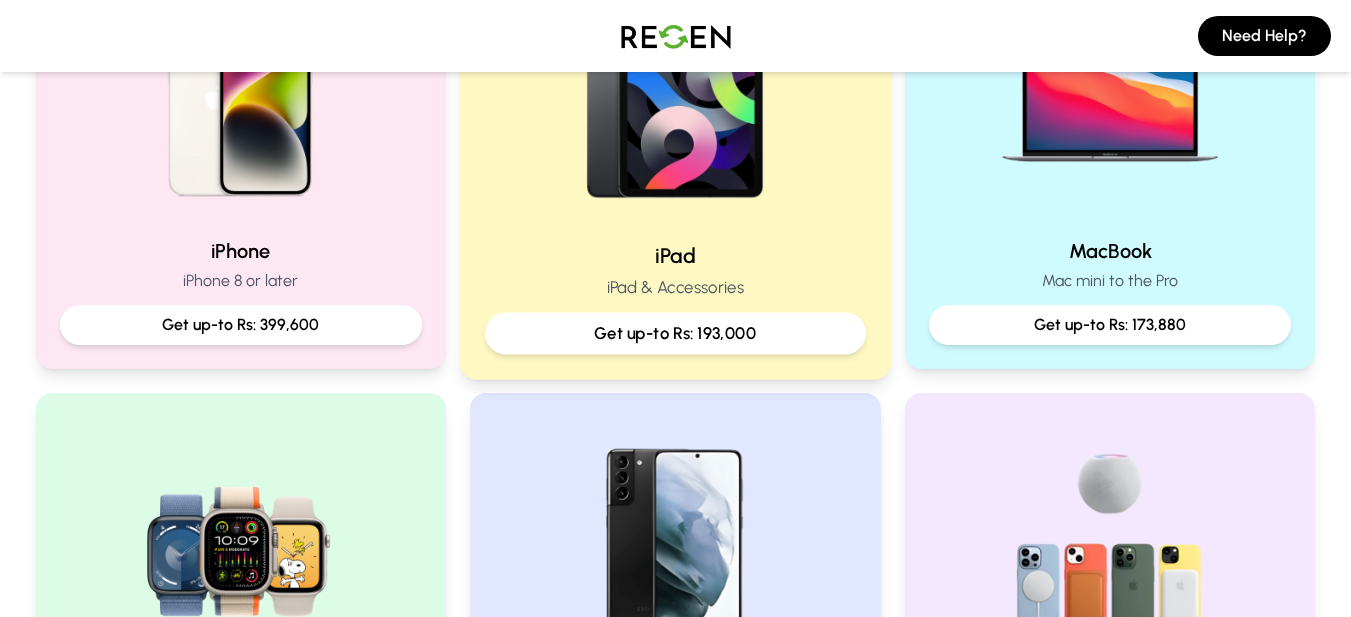 scroll, scrollTop: 962, scrollLeft: 0, axis: vertical 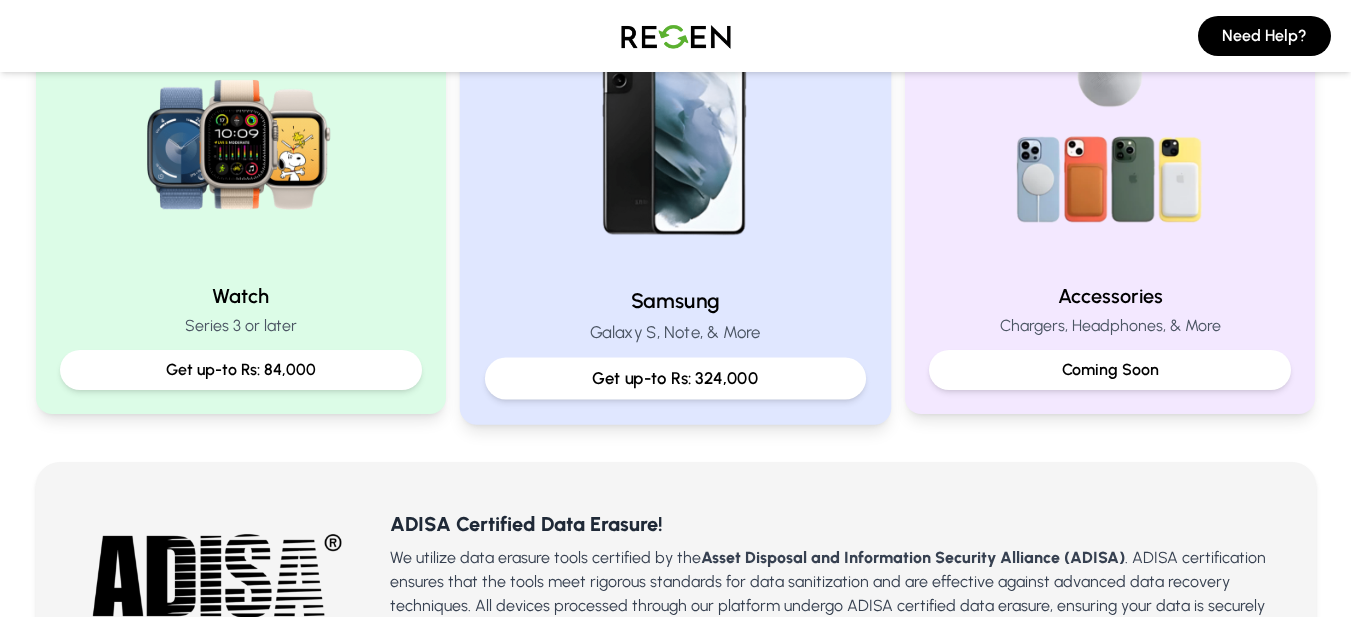 click at bounding box center (675, 135) 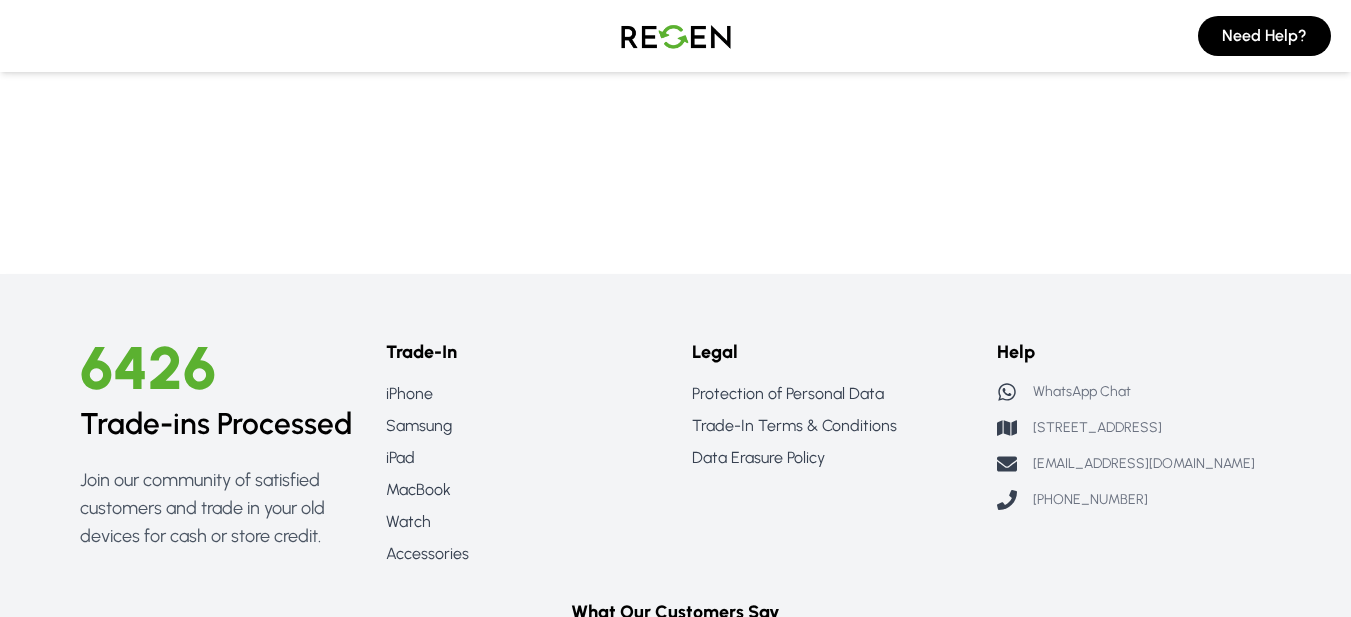 scroll, scrollTop: 1758, scrollLeft: 0, axis: vertical 